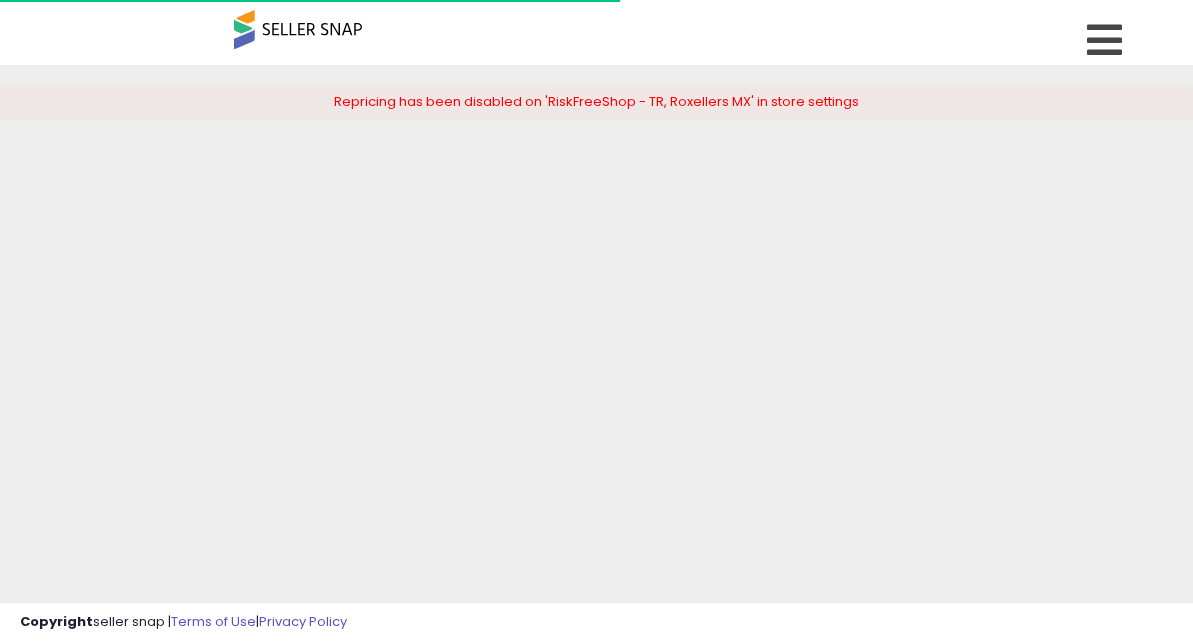 scroll, scrollTop: 0, scrollLeft: 0, axis: both 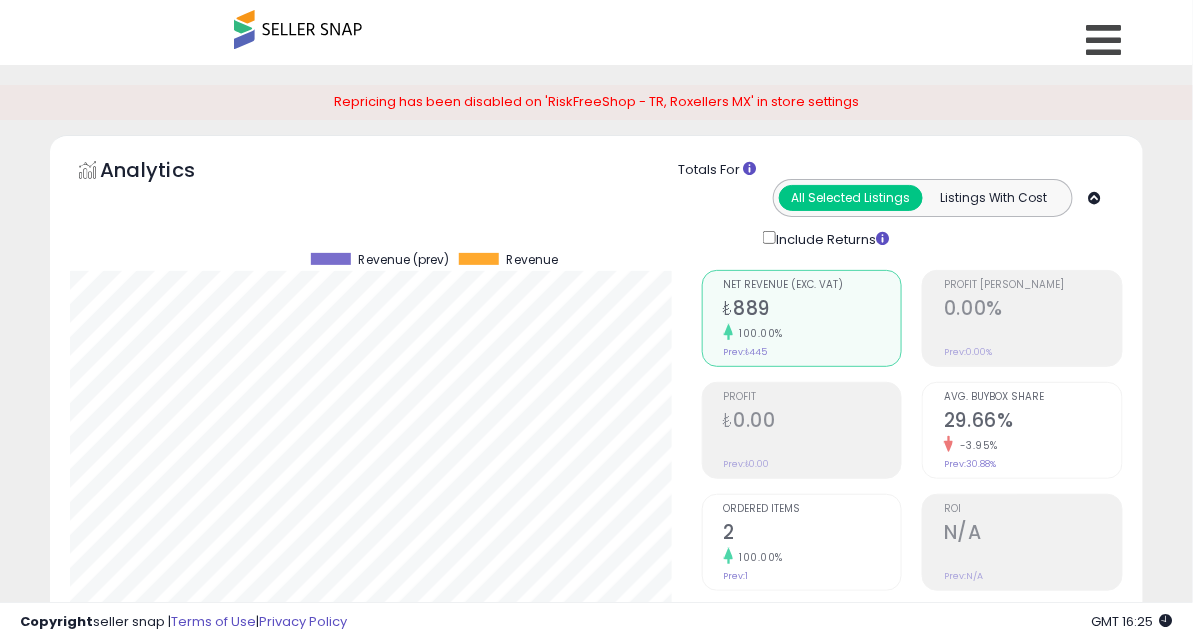 click on "Repricing has been disabled on 'RiskFreeShop - TR, Roxellers MX'  in store settings" at bounding box center [596, 110] 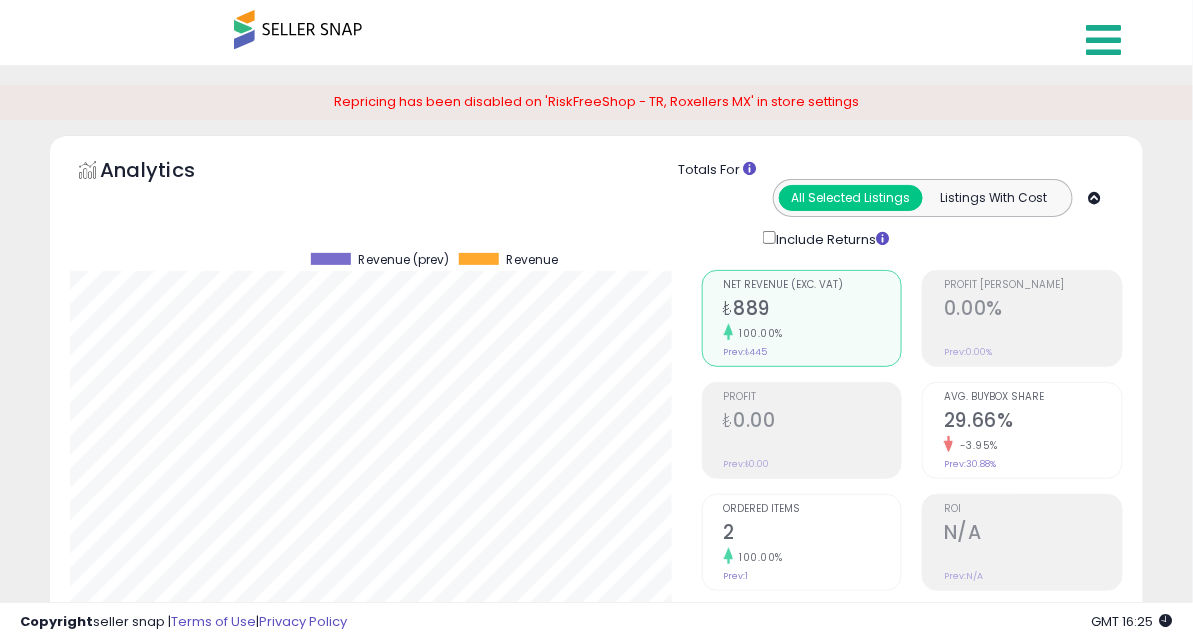 click at bounding box center (1104, 40) 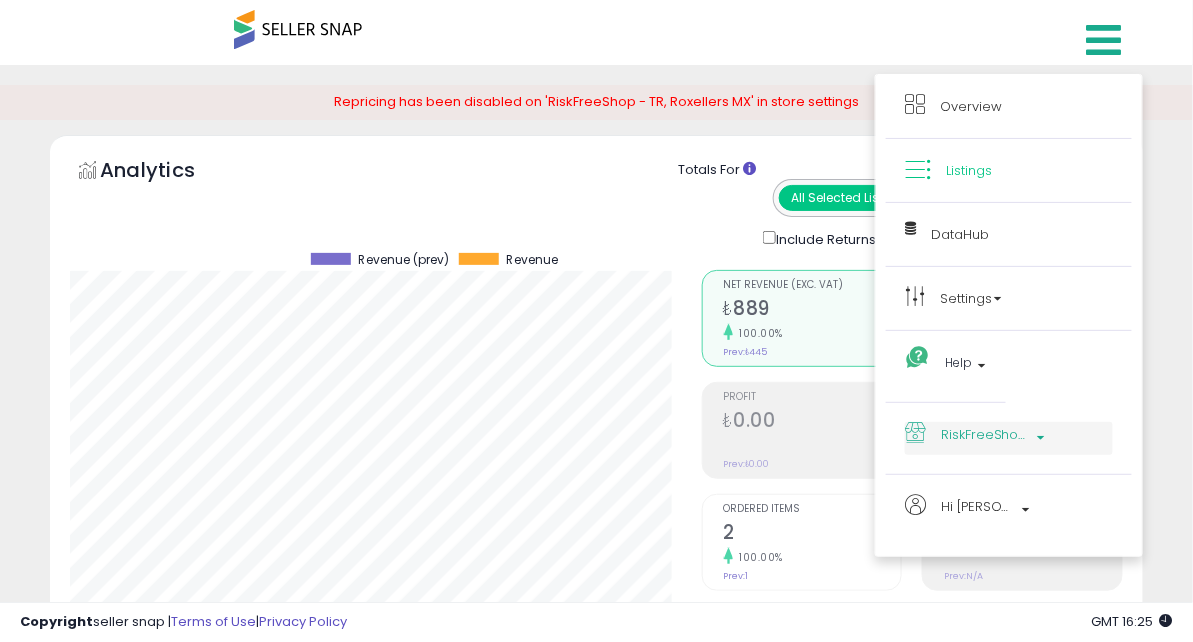click on "RiskFreeShop - TR" at bounding box center [986, 434] 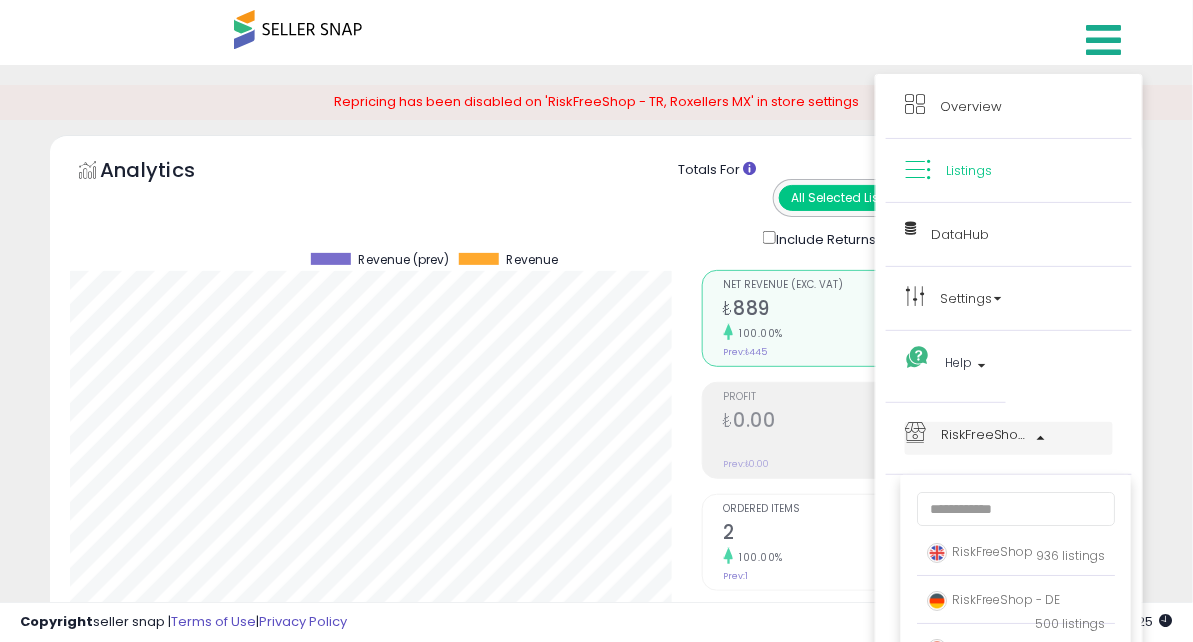 scroll, scrollTop: 129, scrollLeft: 0, axis: vertical 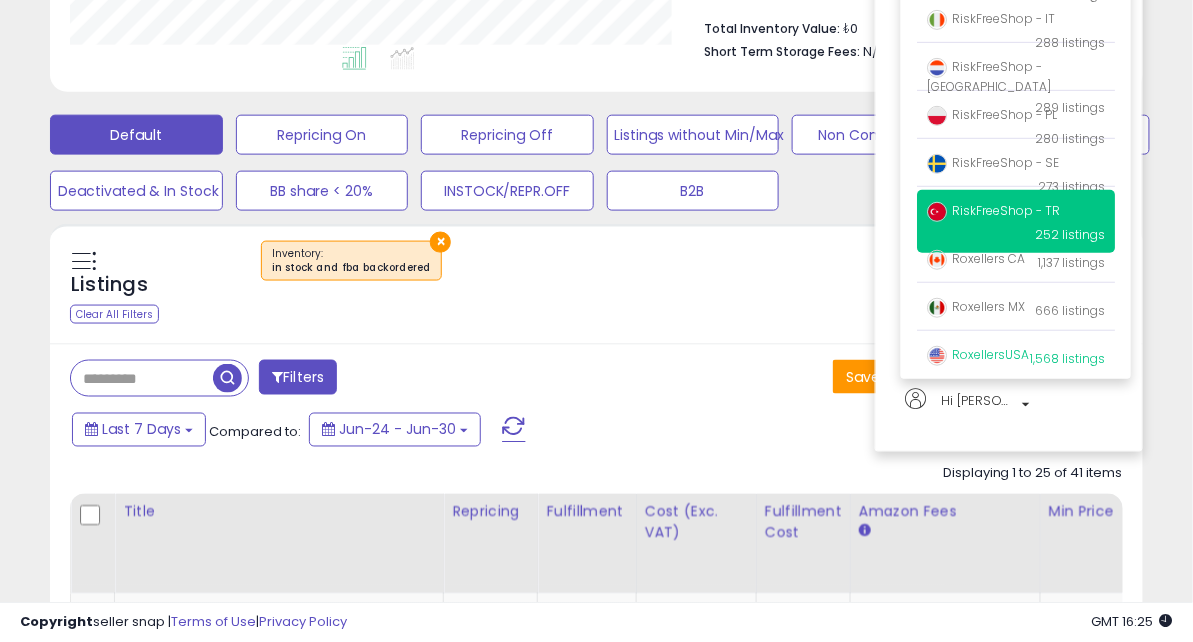 click on "RoxellersUSA
1,568
listings" at bounding box center [1016, 355] 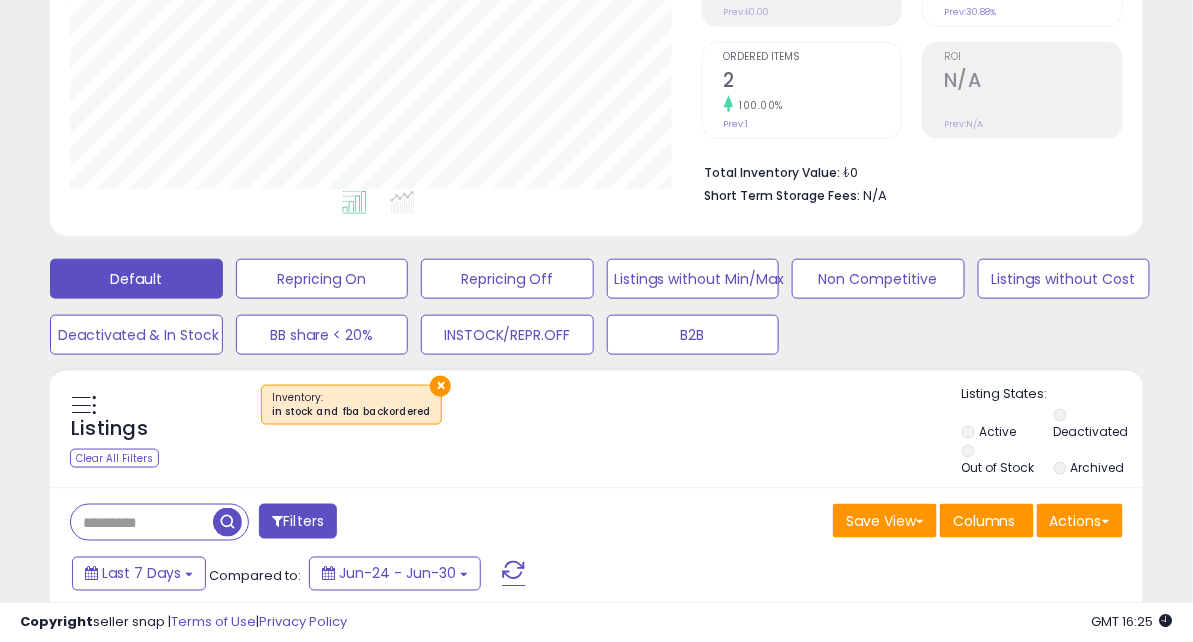 scroll, scrollTop: 353, scrollLeft: 0, axis: vertical 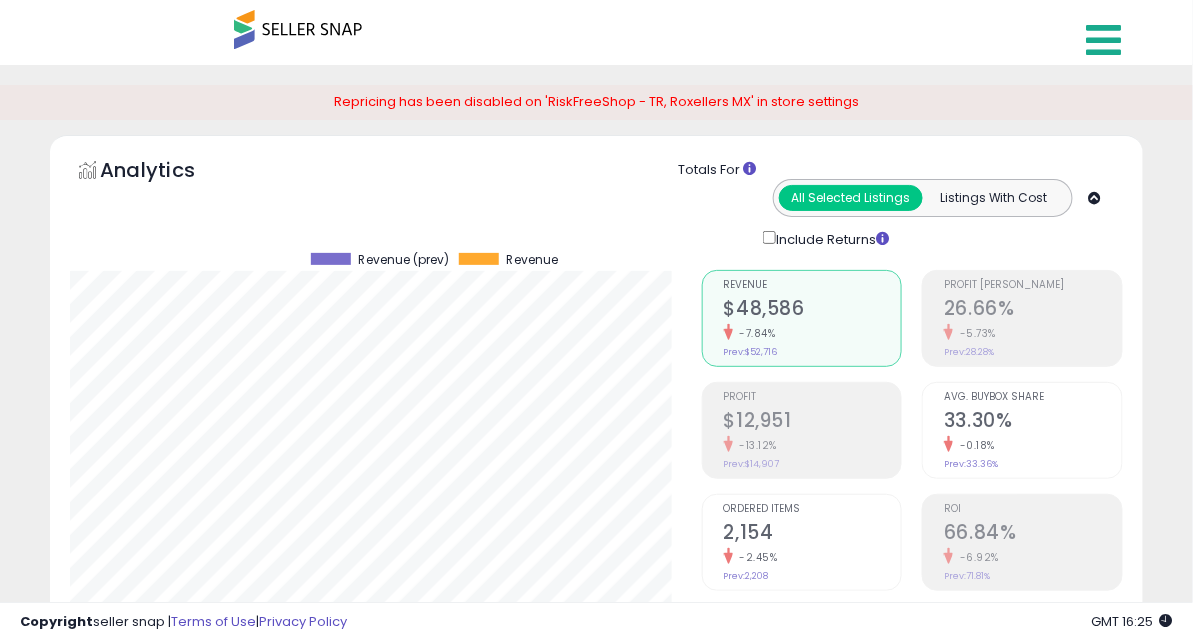 click at bounding box center [1104, 40] 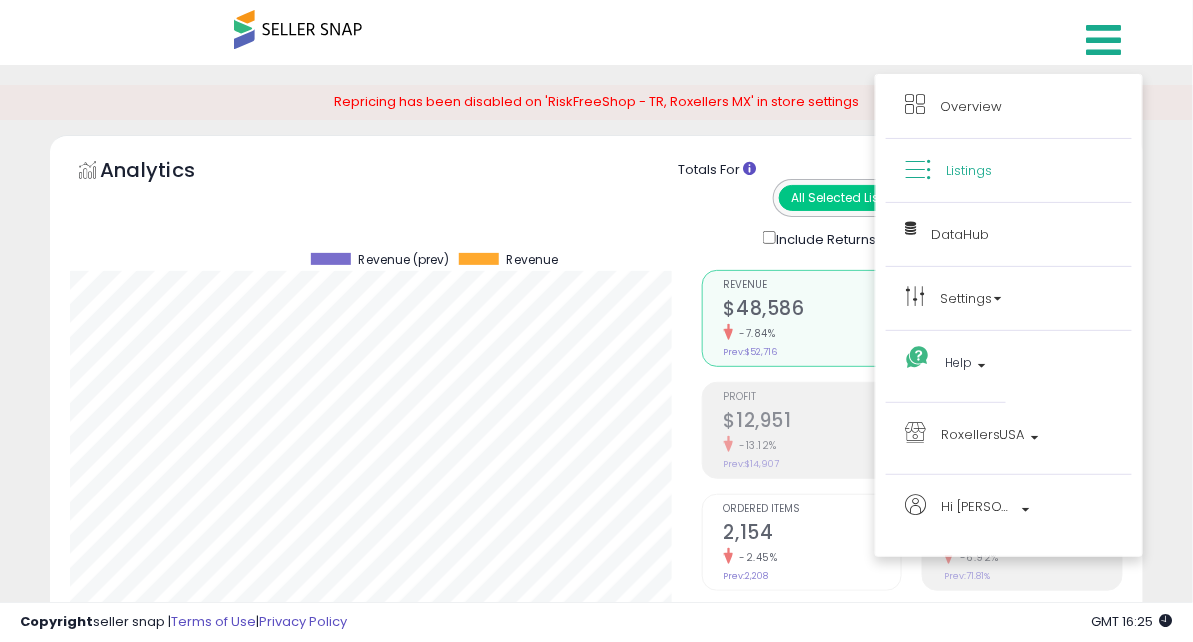 click on "Listings" at bounding box center [969, 170] 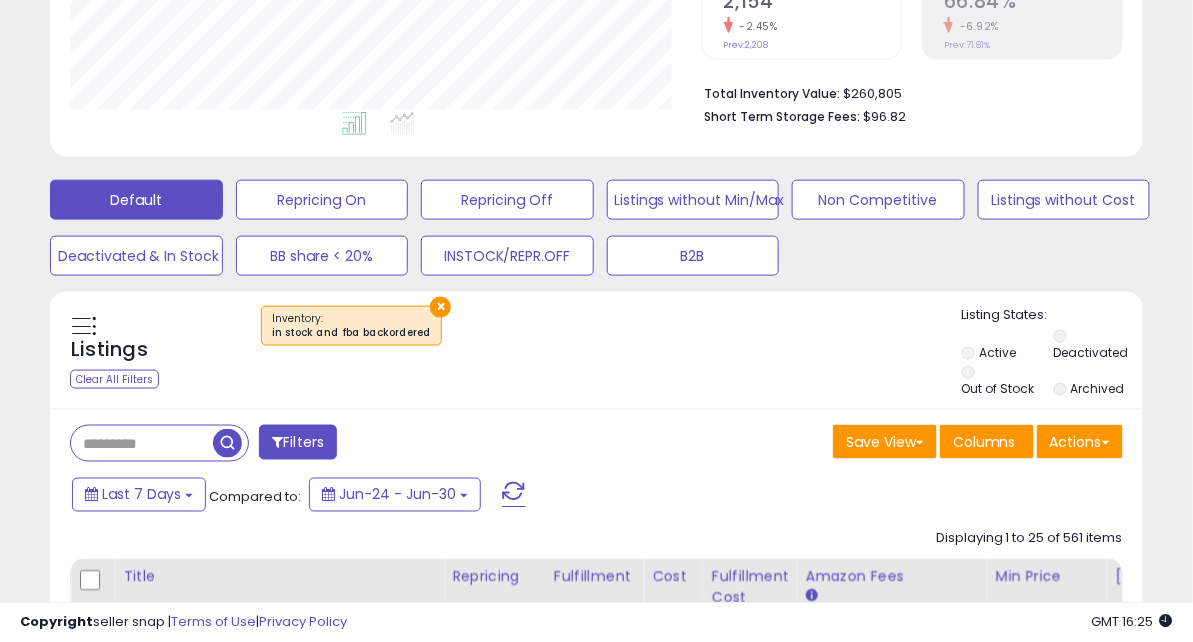 scroll, scrollTop: 589, scrollLeft: 0, axis: vertical 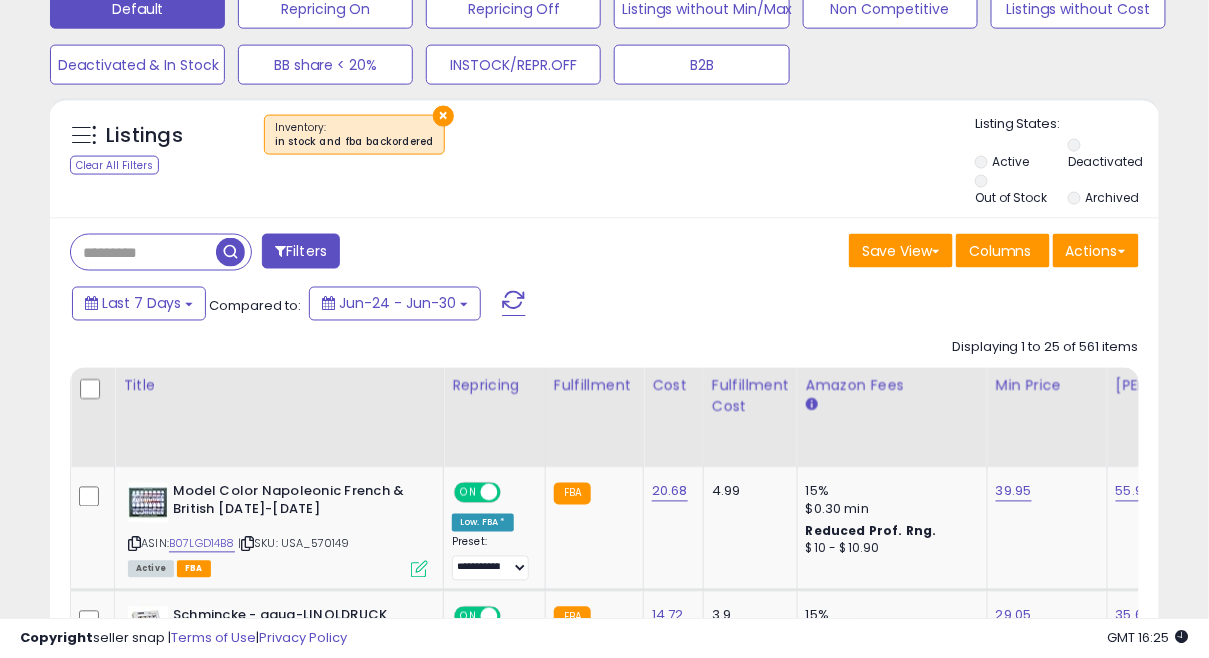 click on "×" at bounding box center [443, 116] 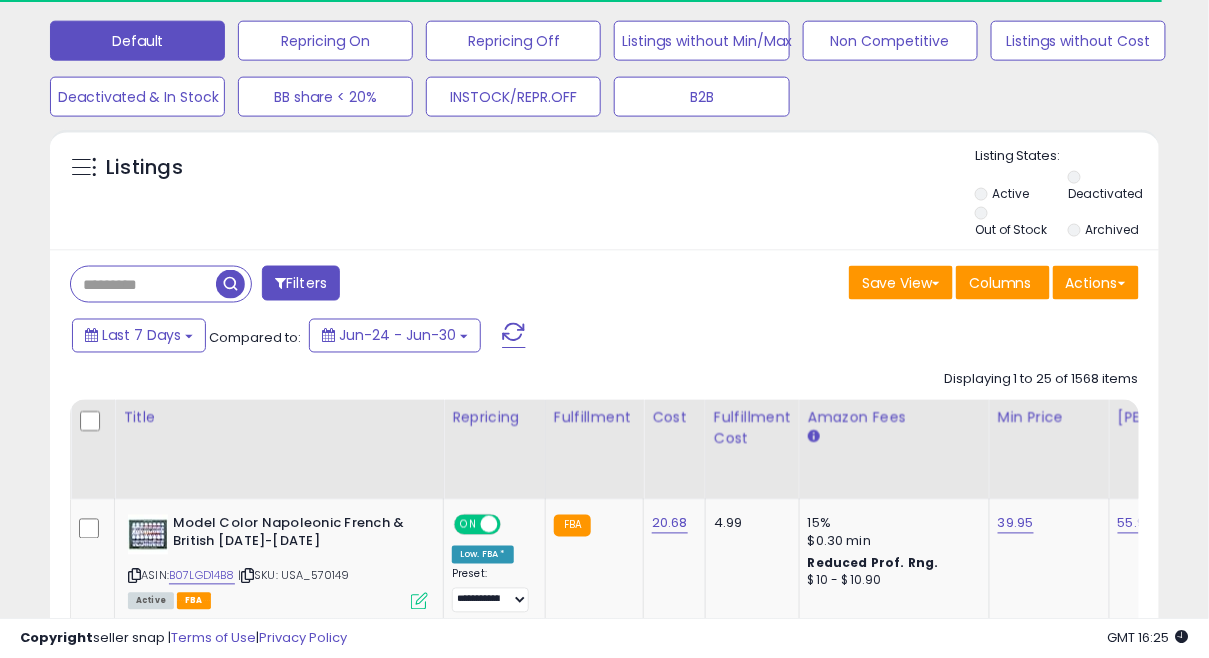 scroll, scrollTop: 722, scrollLeft: 0, axis: vertical 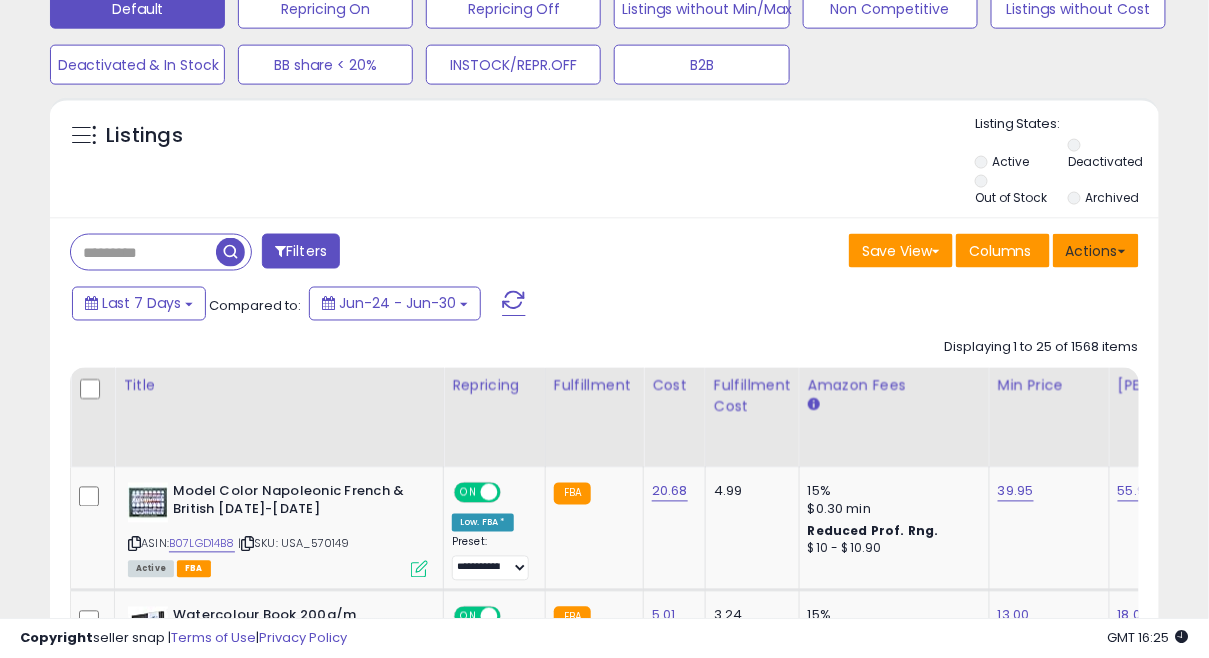click on "Actions" at bounding box center [1096, 251] 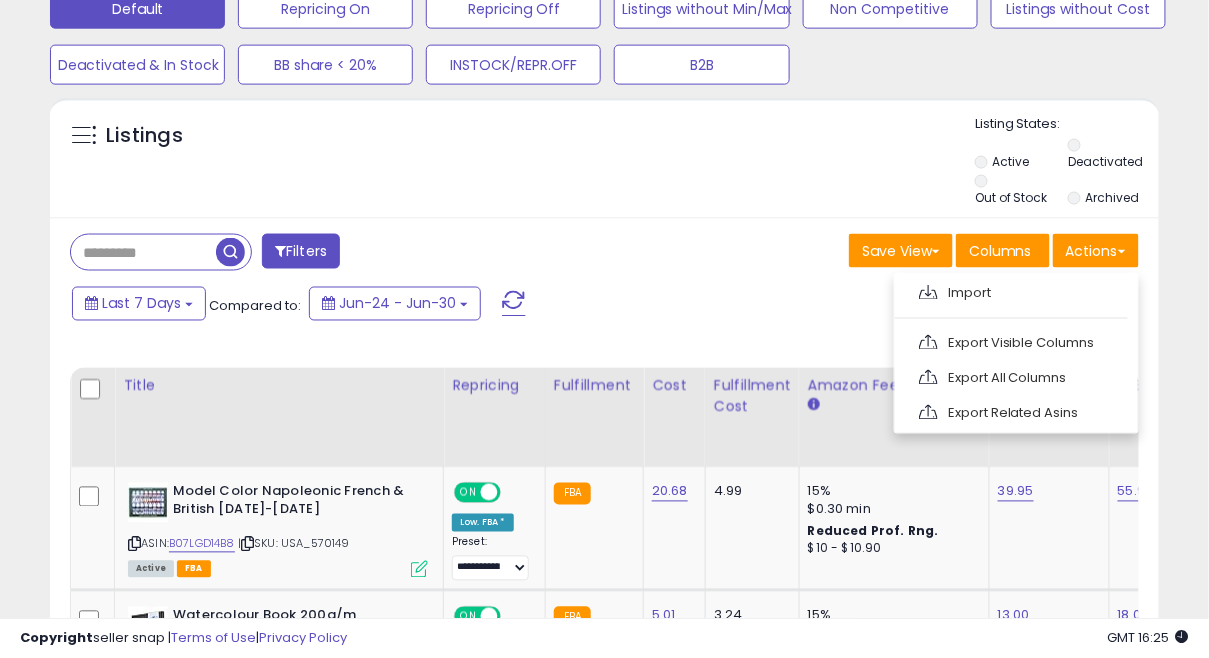 click on "Last 7 Days
Compared to:
Jun-24 - Jun-30" at bounding box center (468, 306) 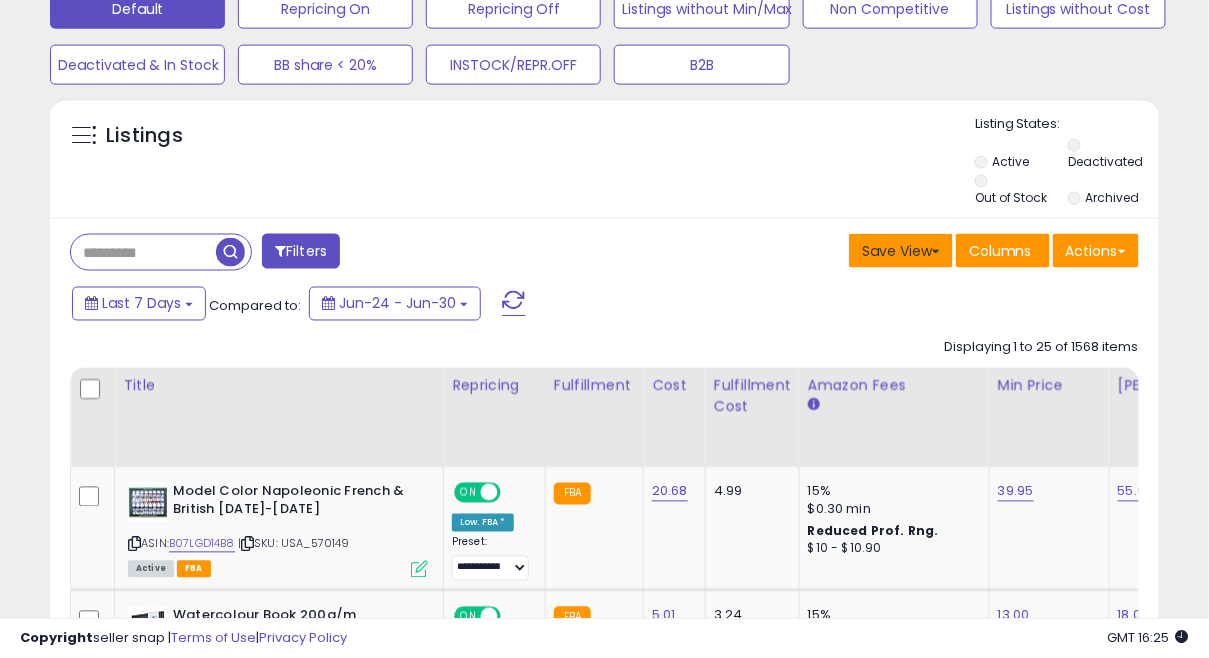 click at bounding box center (936, 252) 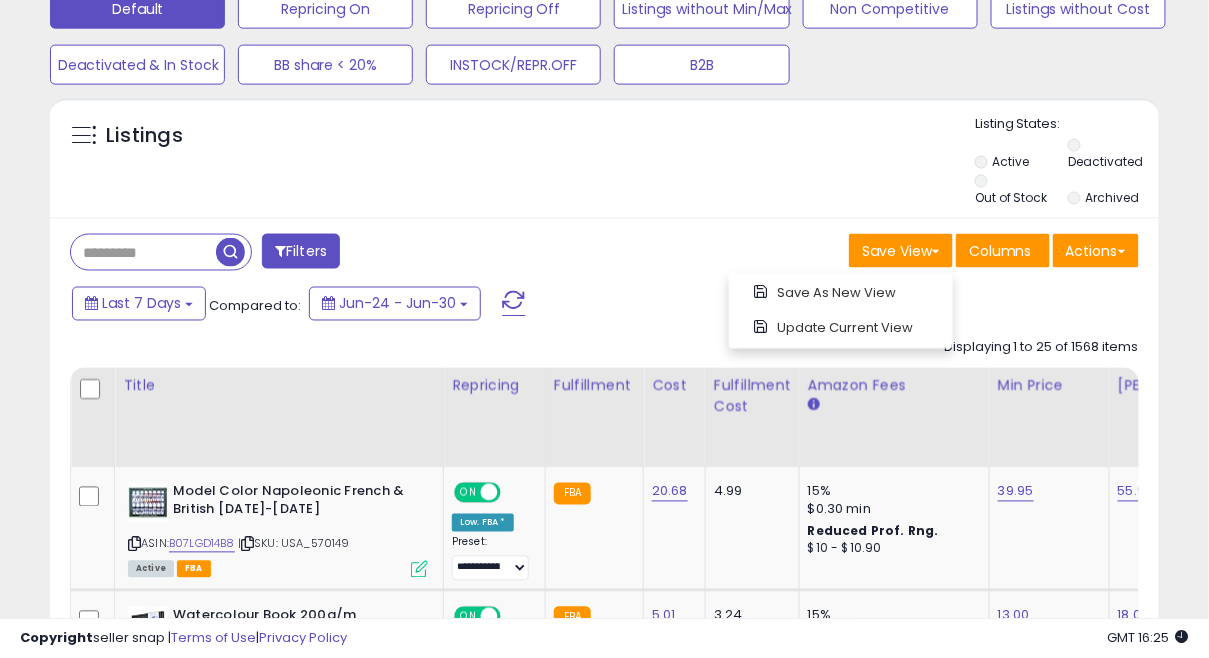 click on "Save View
Save As New View
Update Current View
Columns
Actions
Import  Export Visible Columns" at bounding box center [880, 253] 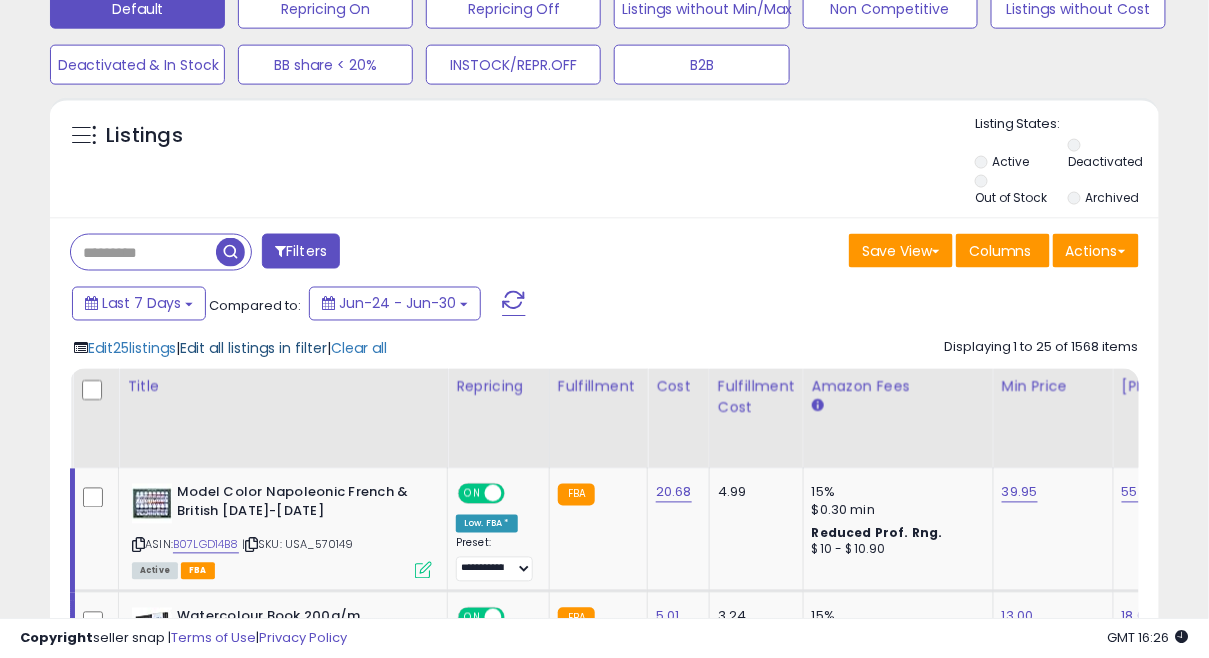 click on "Edit all listings in filter" at bounding box center [253, 349] 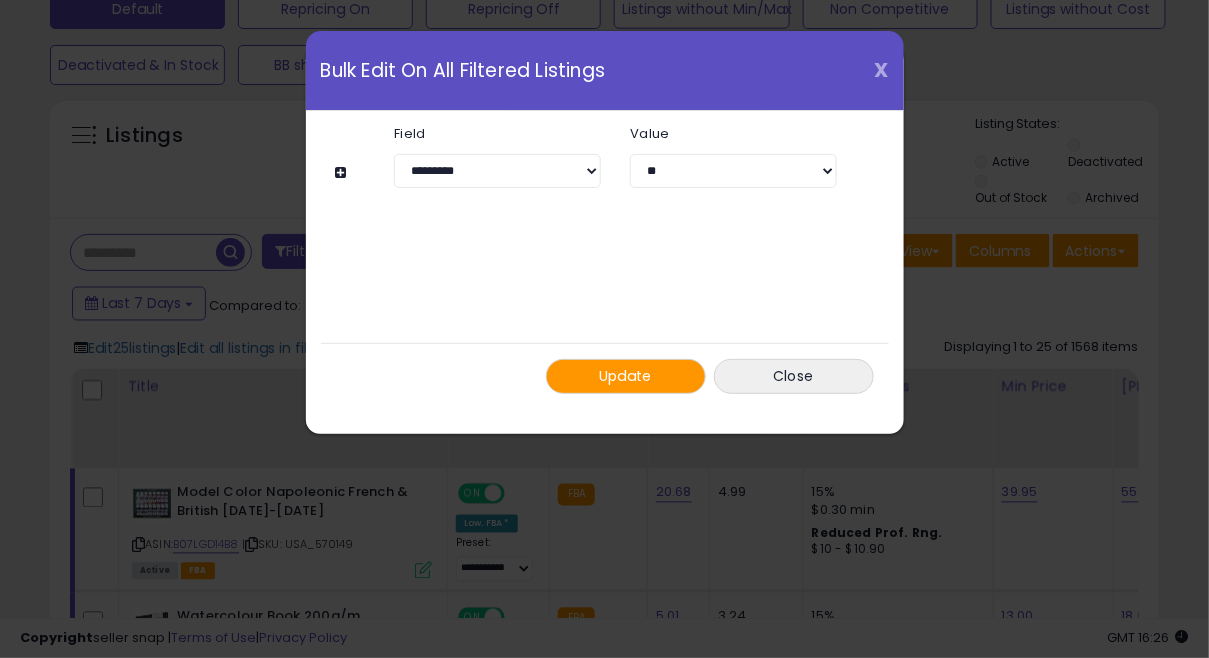 click on "X" at bounding box center (882, 70) 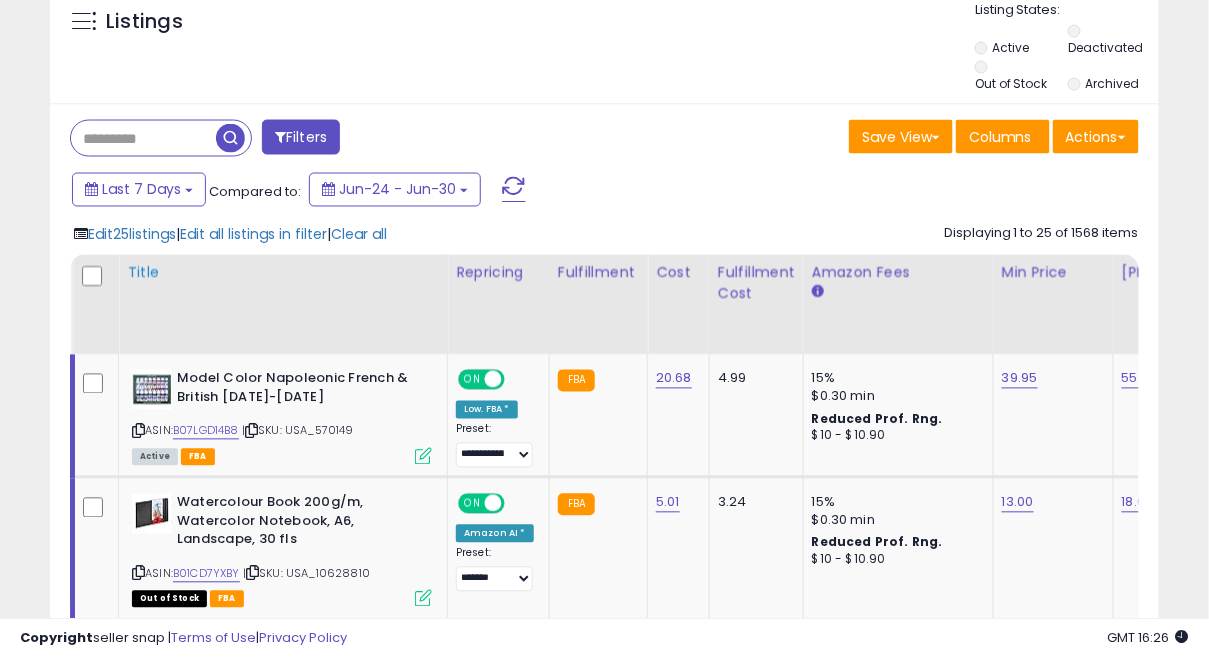 scroll, scrollTop: 884, scrollLeft: 0, axis: vertical 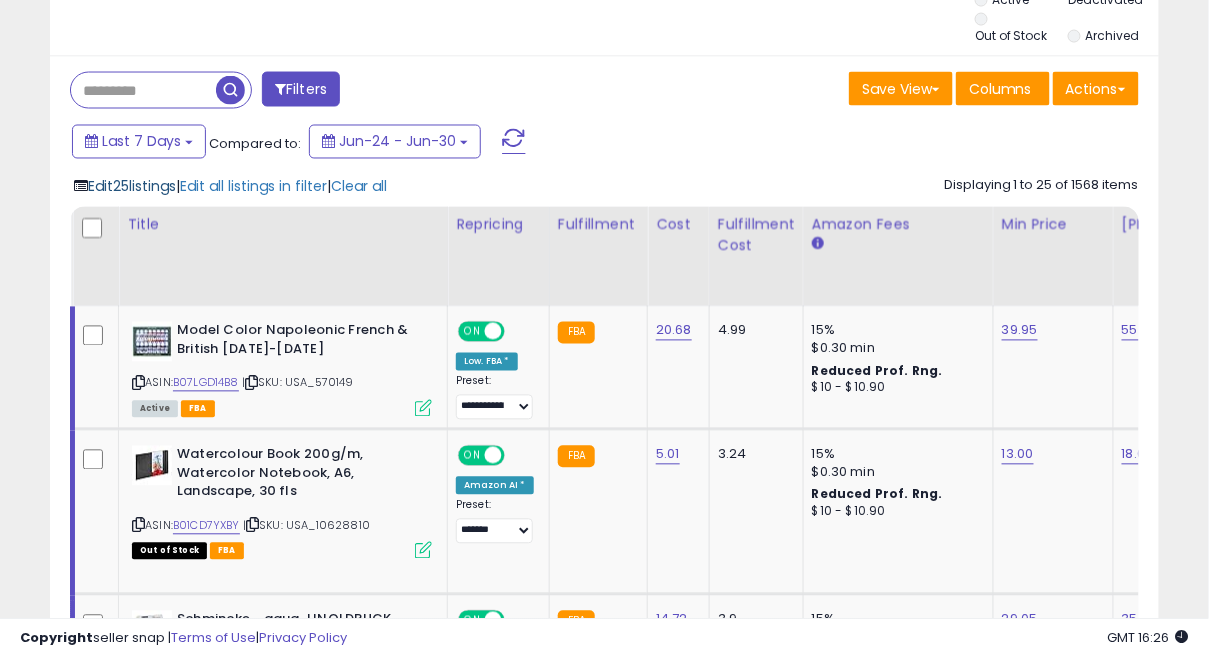 click on "Edit  25  listings" at bounding box center (132, 187) 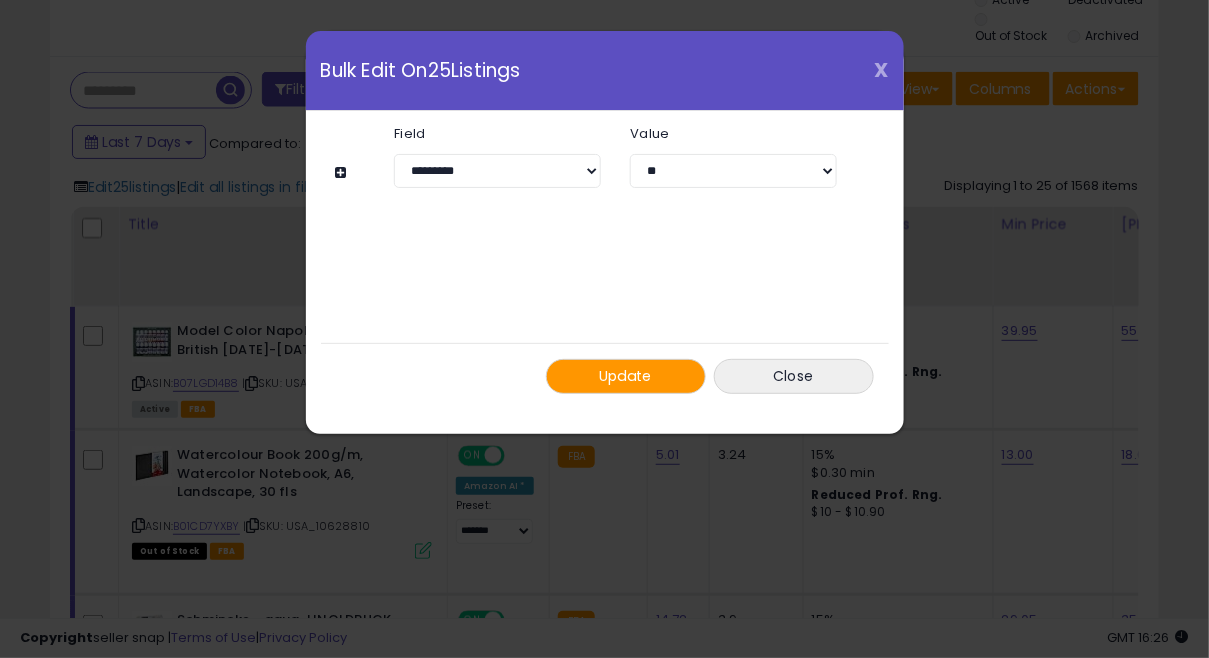 click on "X" at bounding box center [882, 70] 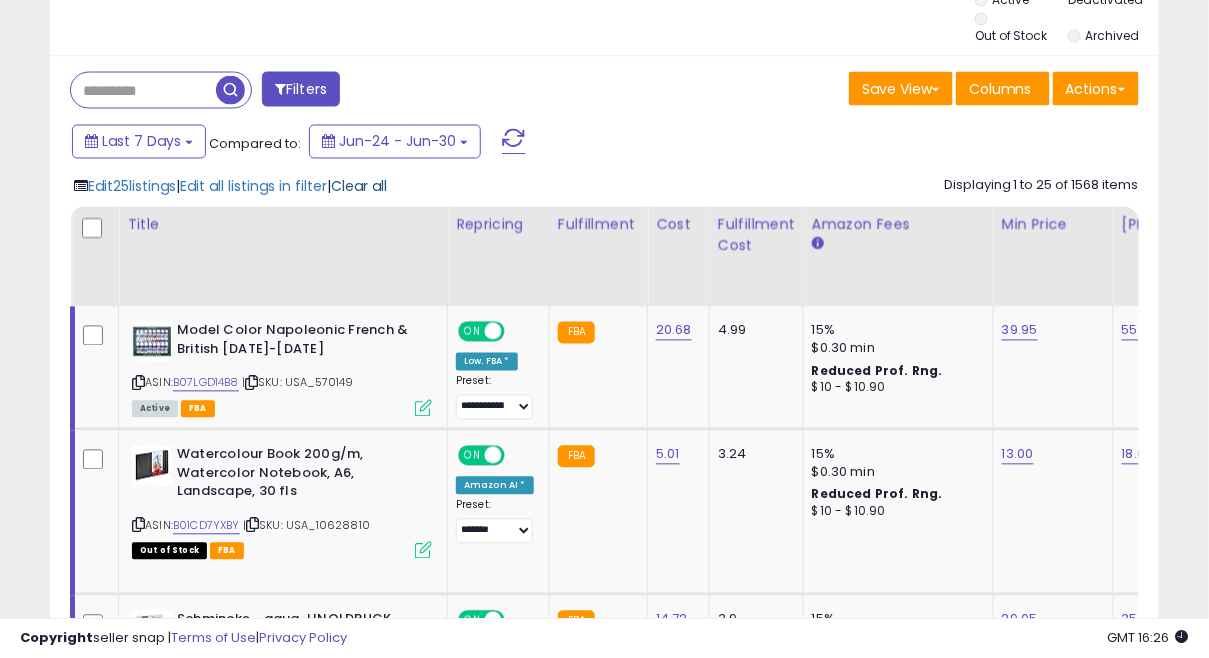 click on "Clear all" at bounding box center (359, 187) 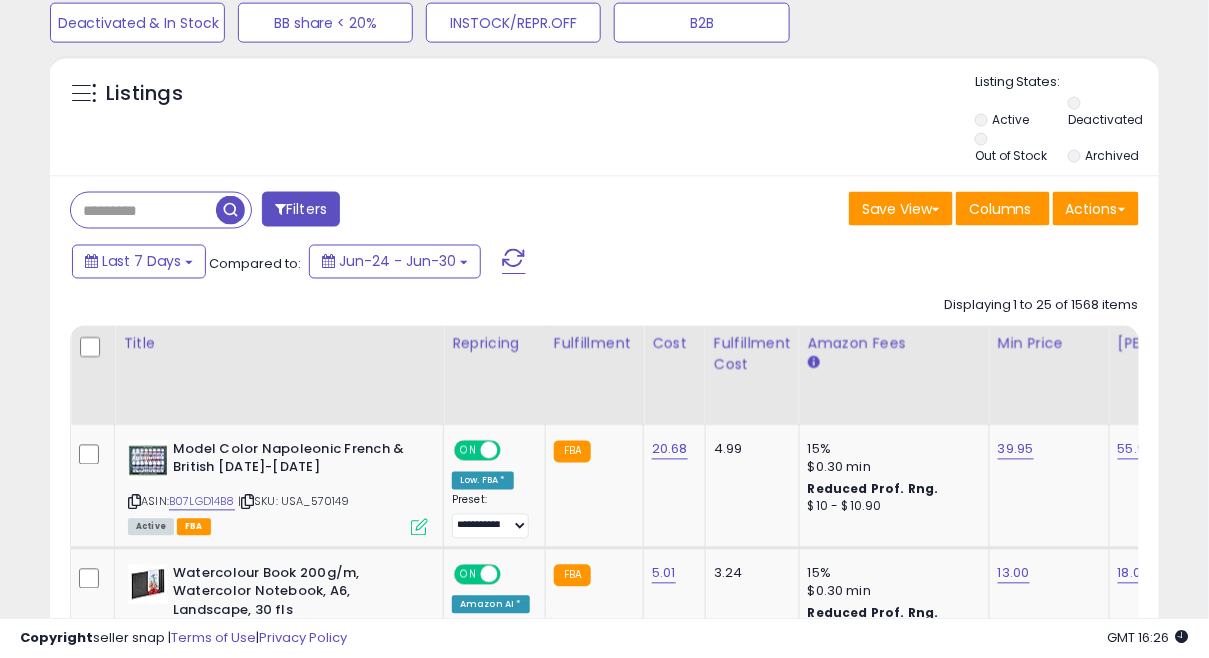 scroll, scrollTop: 658, scrollLeft: 0, axis: vertical 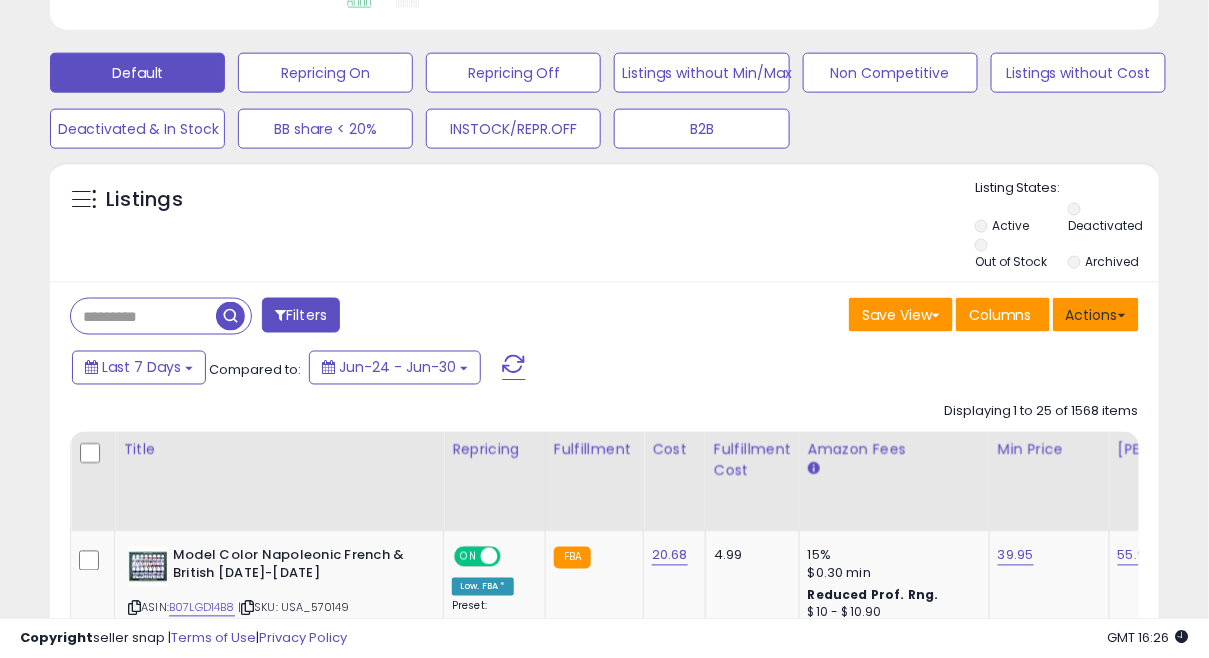 click on "Actions" at bounding box center [1096, 315] 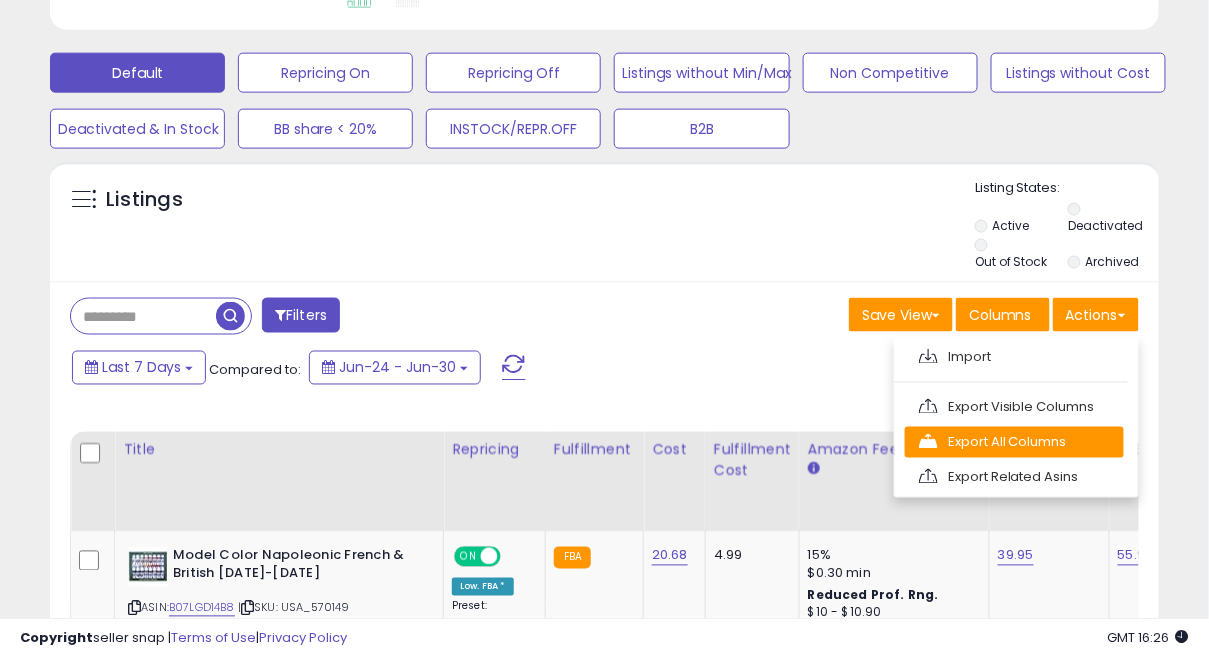 click on "Export All Columns" at bounding box center [1014, 442] 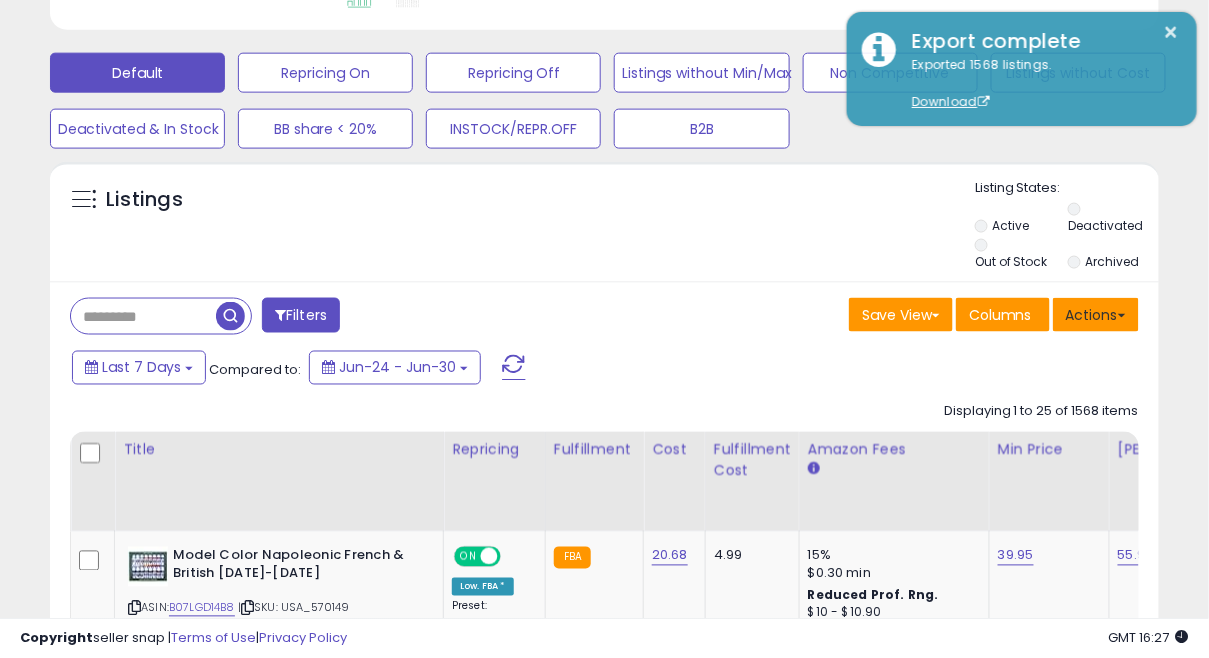 click on "Actions" at bounding box center (1096, 315) 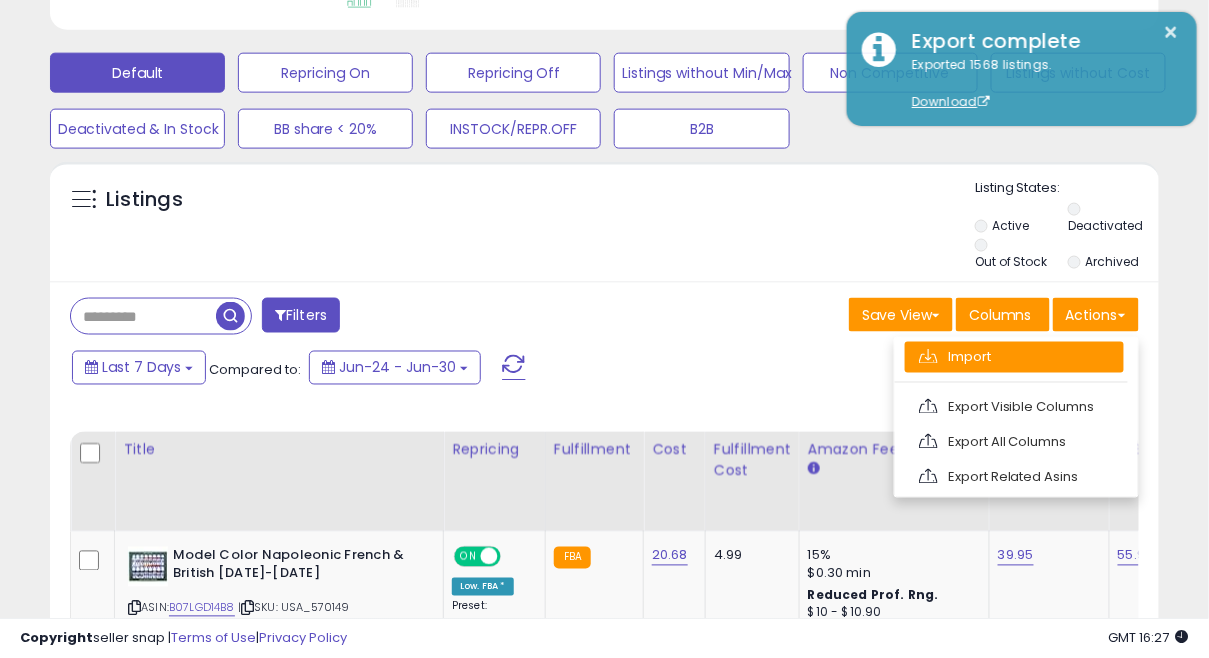 click on "Import" at bounding box center [1014, 357] 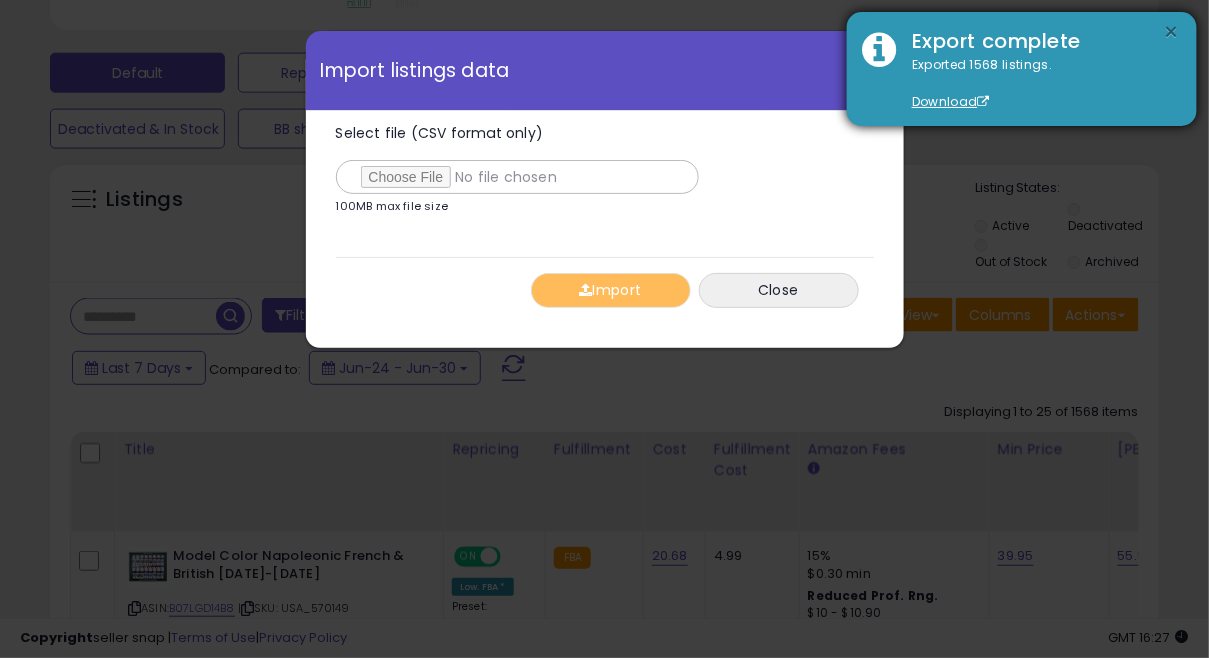 click on "×" at bounding box center [1172, 32] 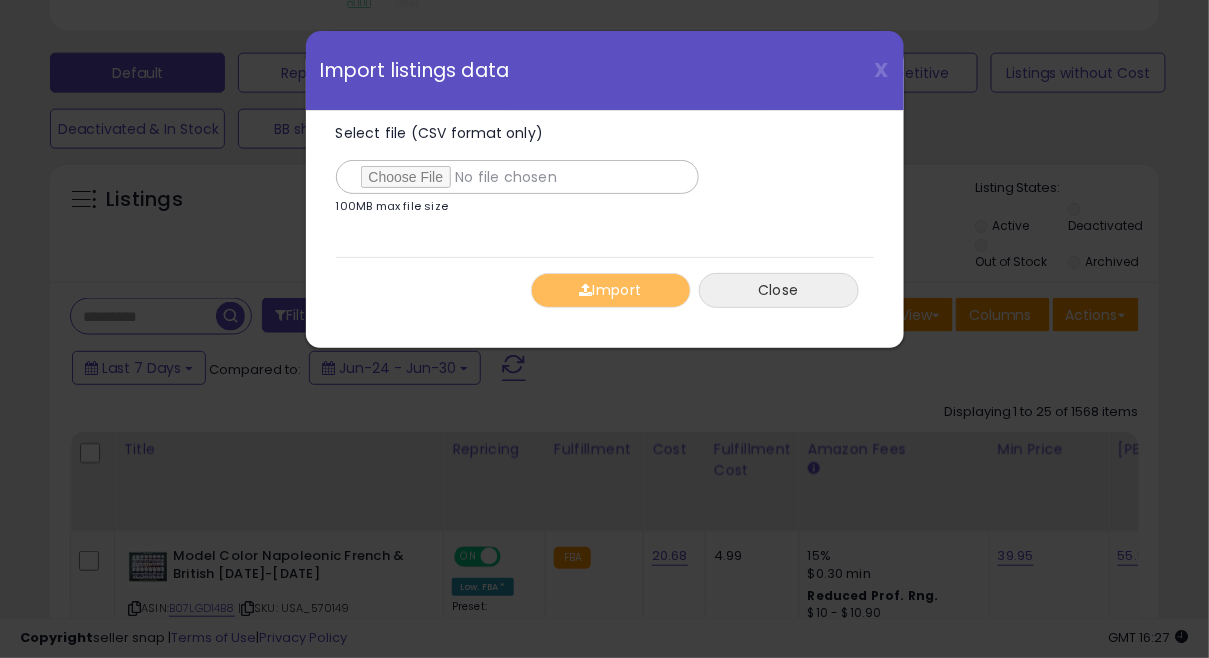 click on "Close" at bounding box center [779, 290] 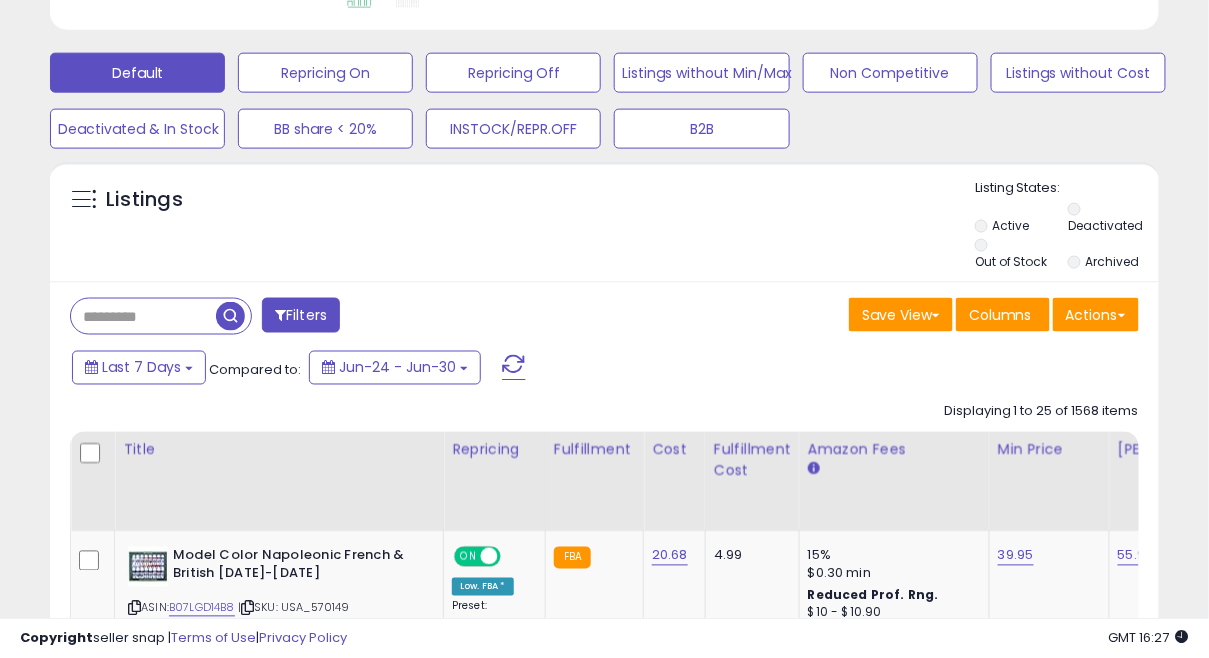 click on "Listings" at bounding box center (604, 227) 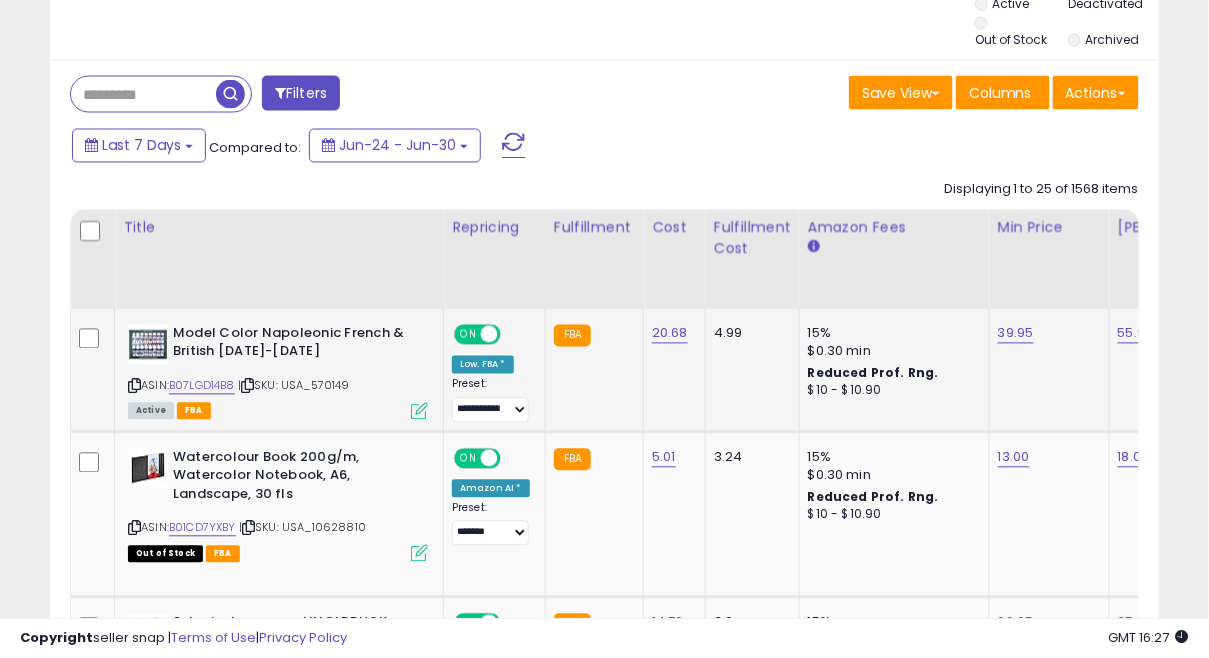 scroll, scrollTop: 928, scrollLeft: 0, axis: vertical 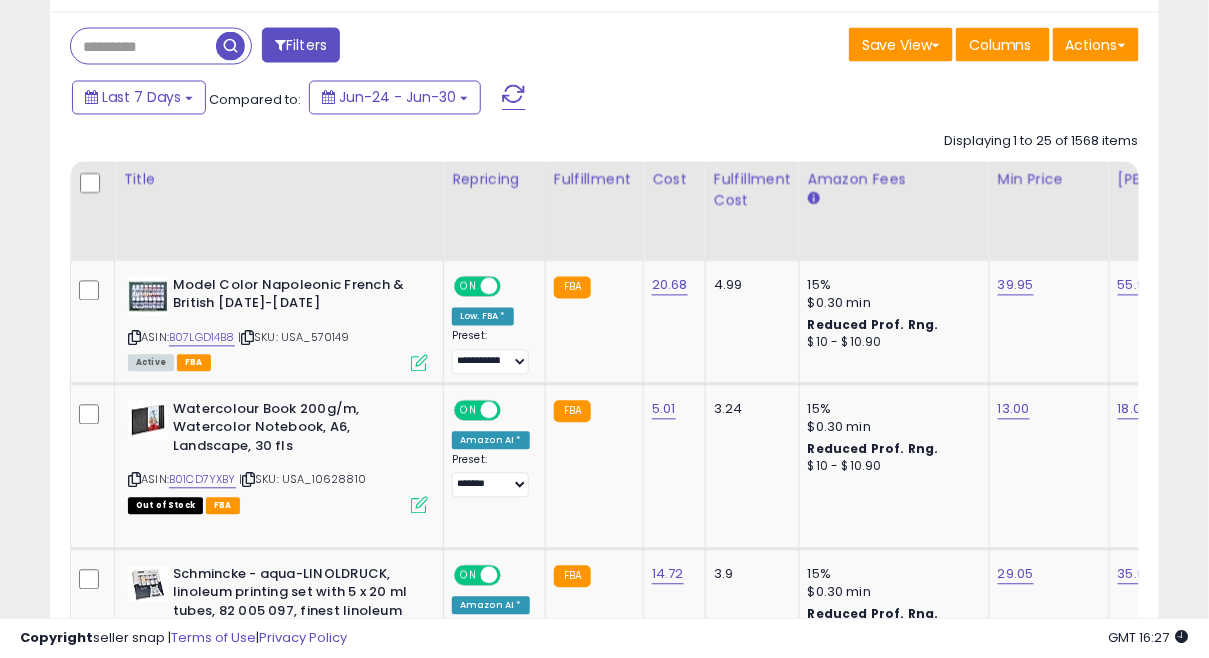 click on "Last 7 Days
Compared to:
Jun-24 - Jun-30" at bounding box center [468, 100] 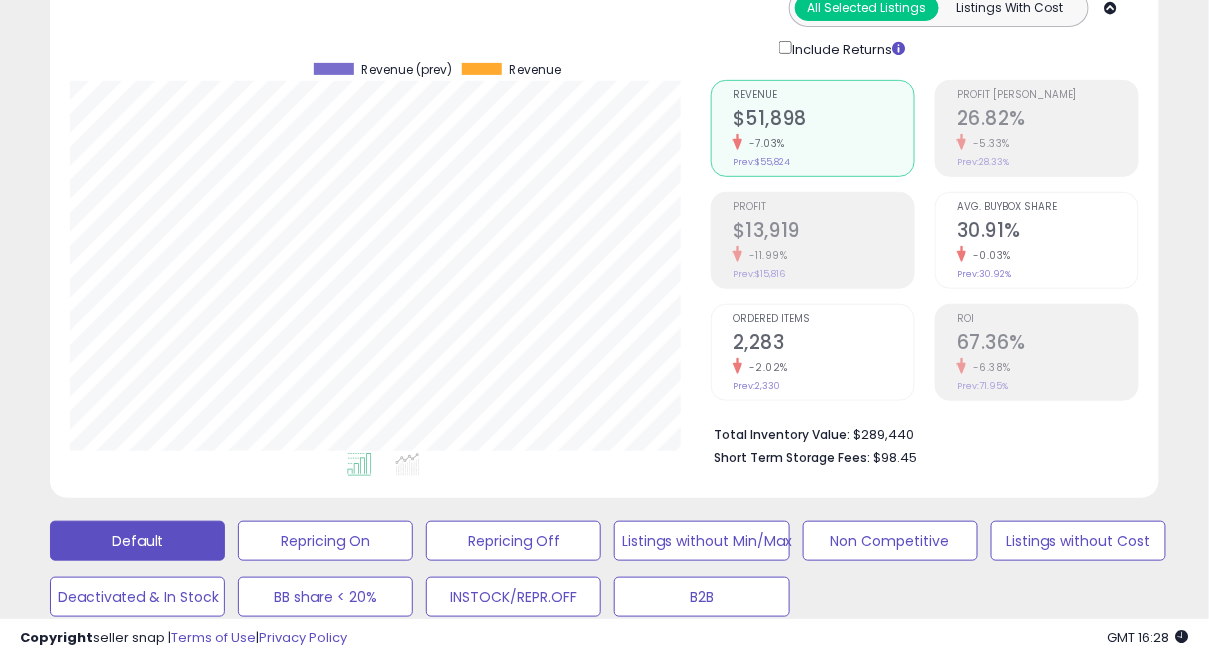 scroll, scrollTop: 0, scrollLeft: 0, axis: both 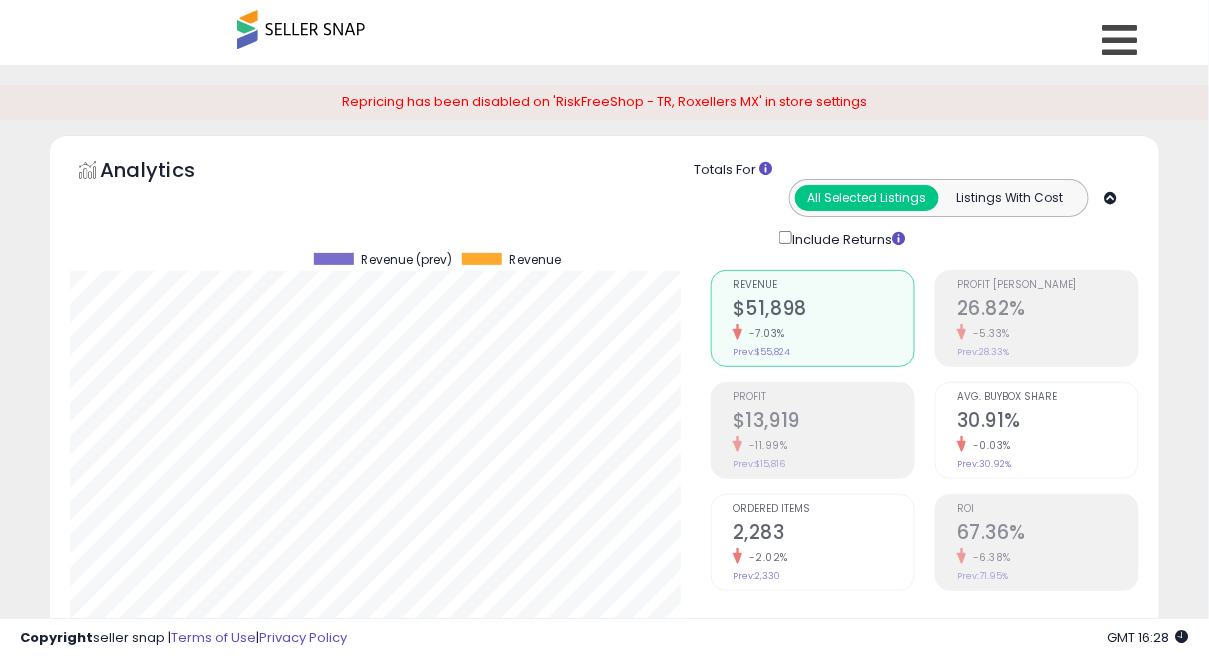 click on "Analytics
Totals For
All Selected Listings
Listings With Cost
Include Returns" at bounding box center [604, 200] 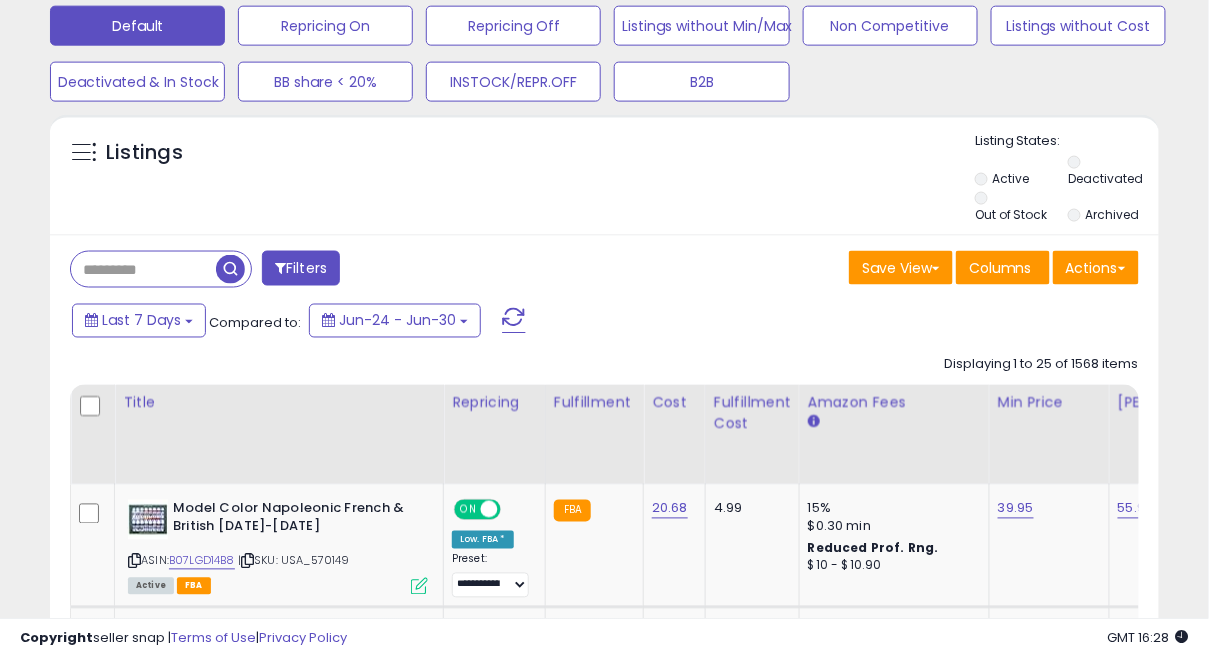 scroll, scrollTop: 712, scrollLeft: 0, axis: vertical 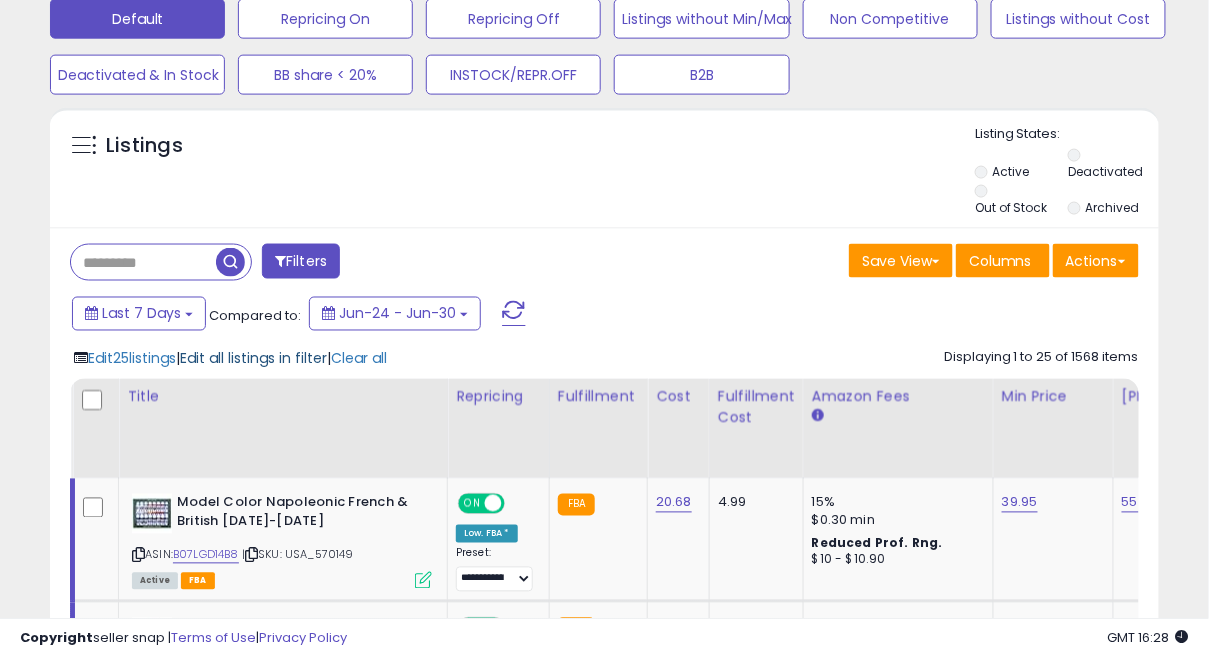 click on "Edit all listings in filter" at bounding box center [253, 359] 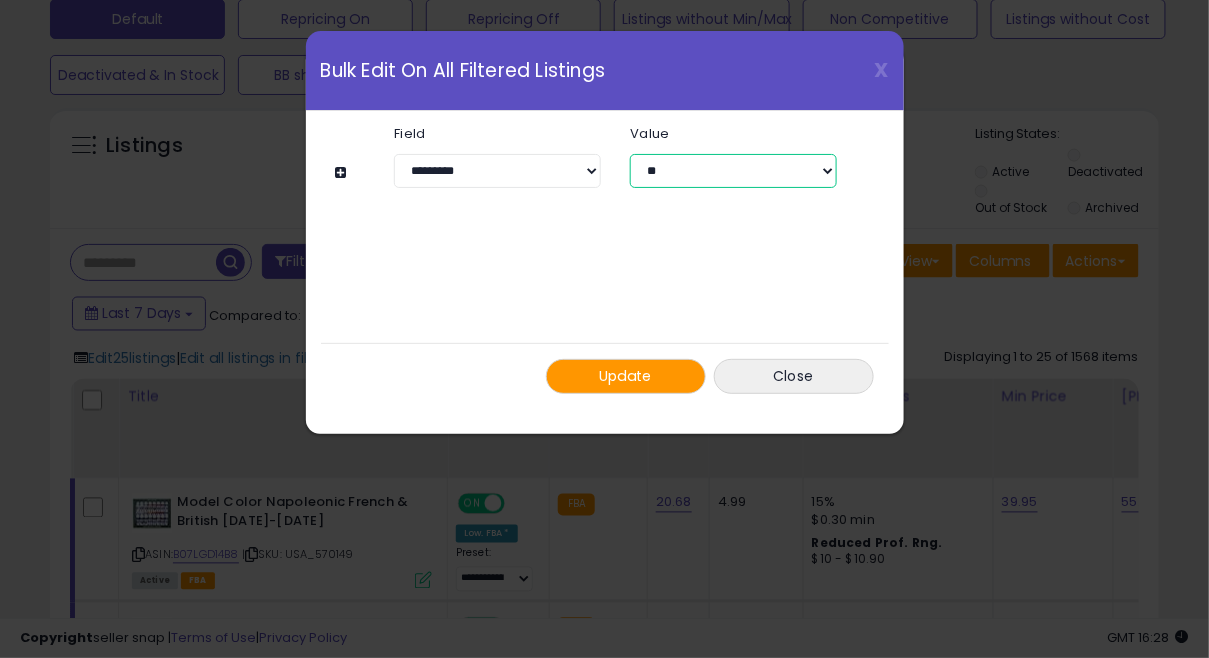 click on "**
***" at bounding box center [733, 171] 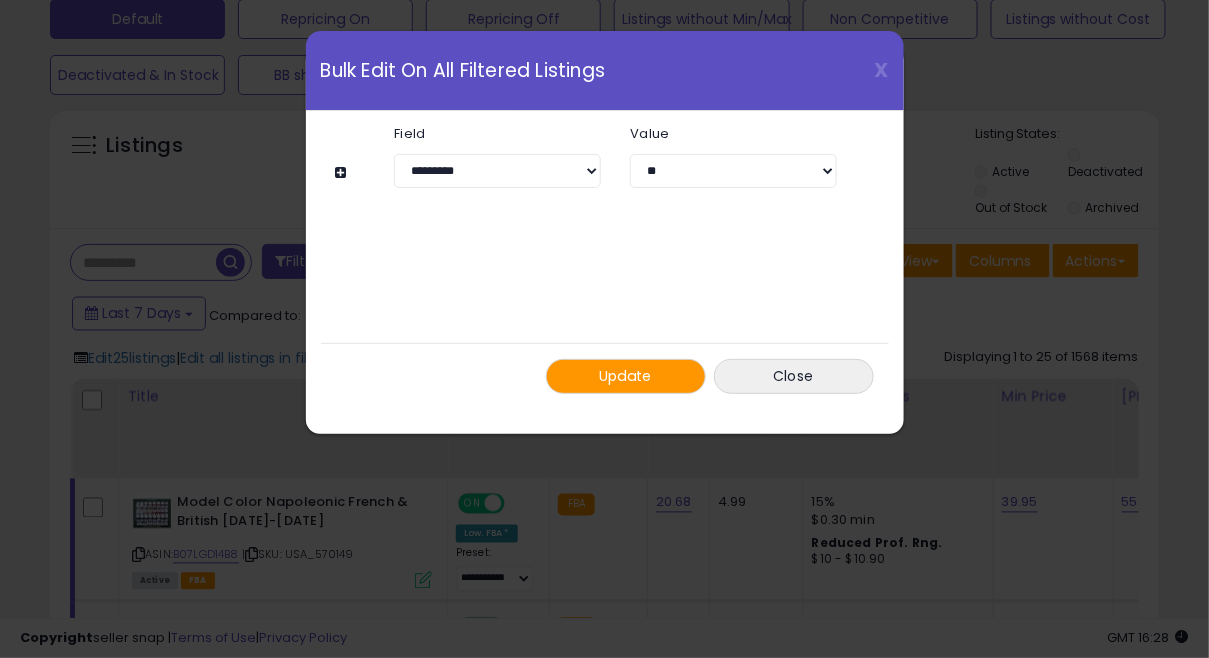 click at bounding box center (344, 172) 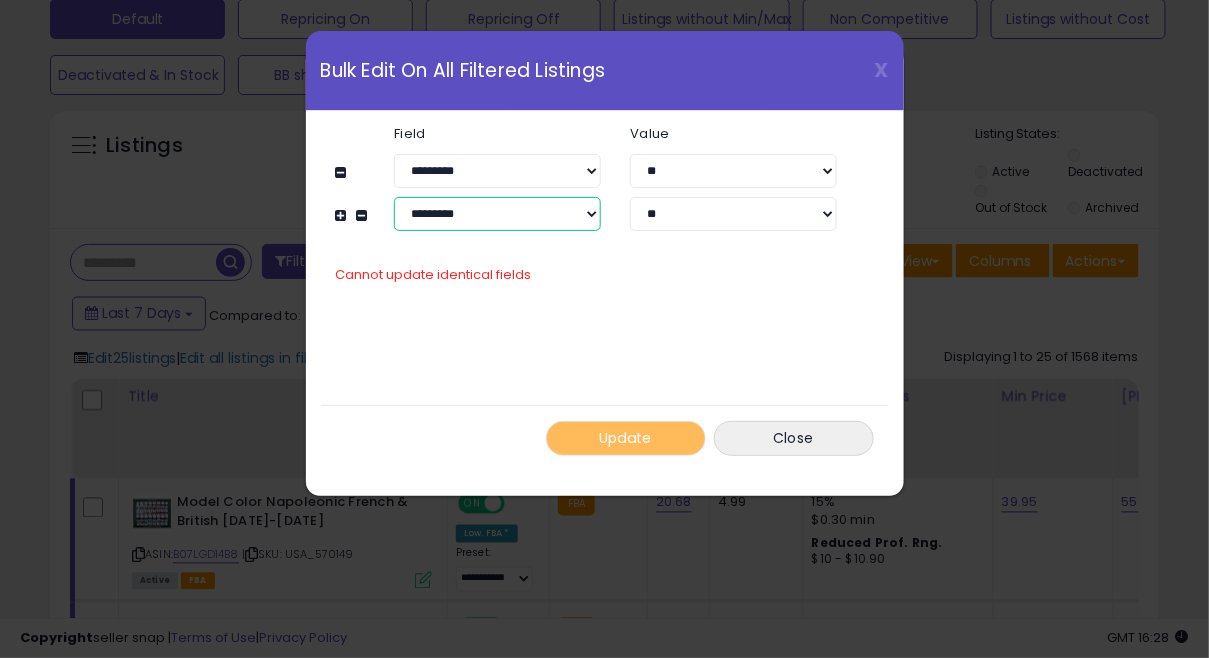 click on "**********" at bounding box center [497, 214] 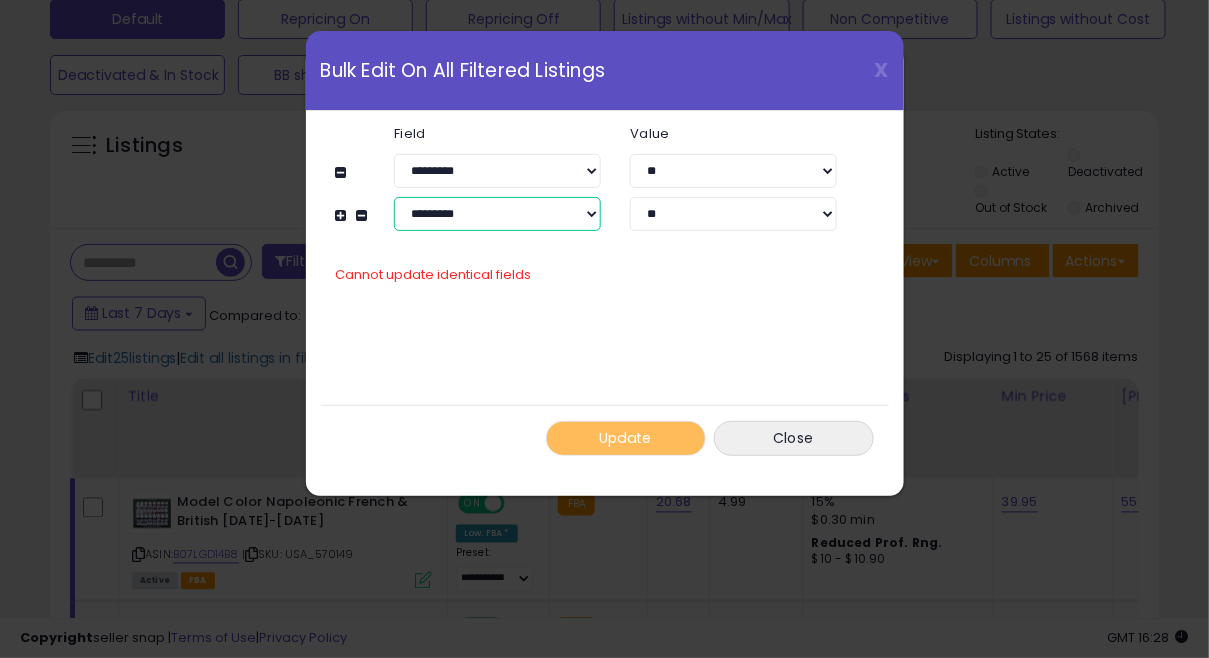 click 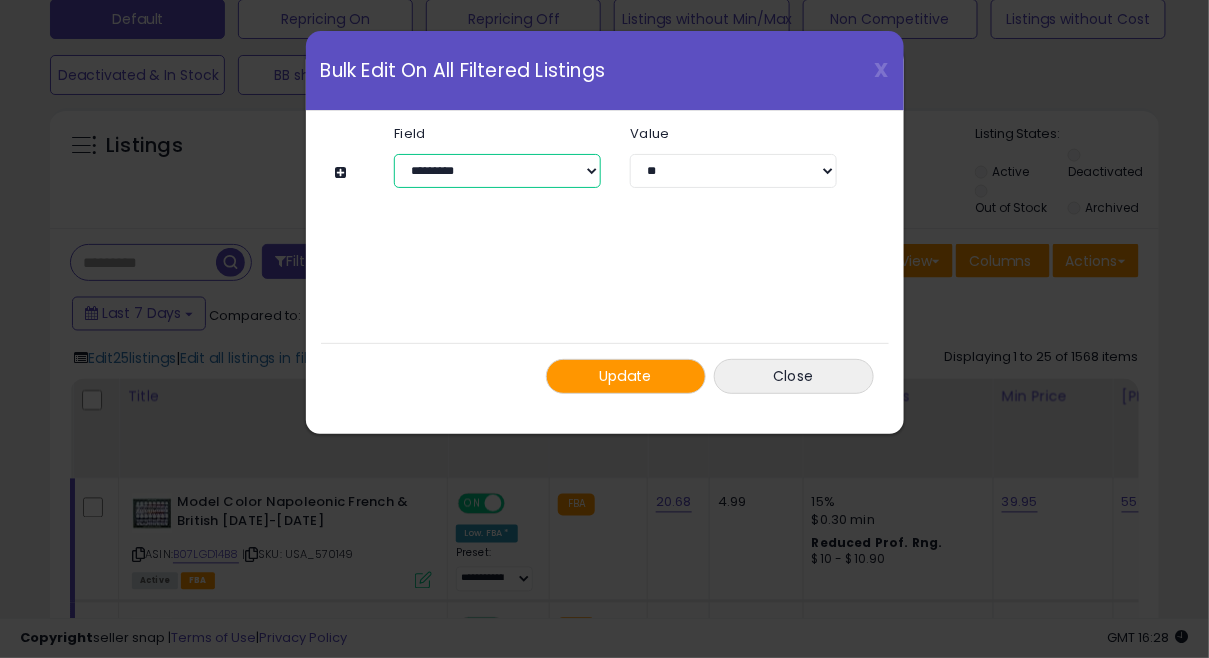 click on "**********" at bounding box center (497, 171) 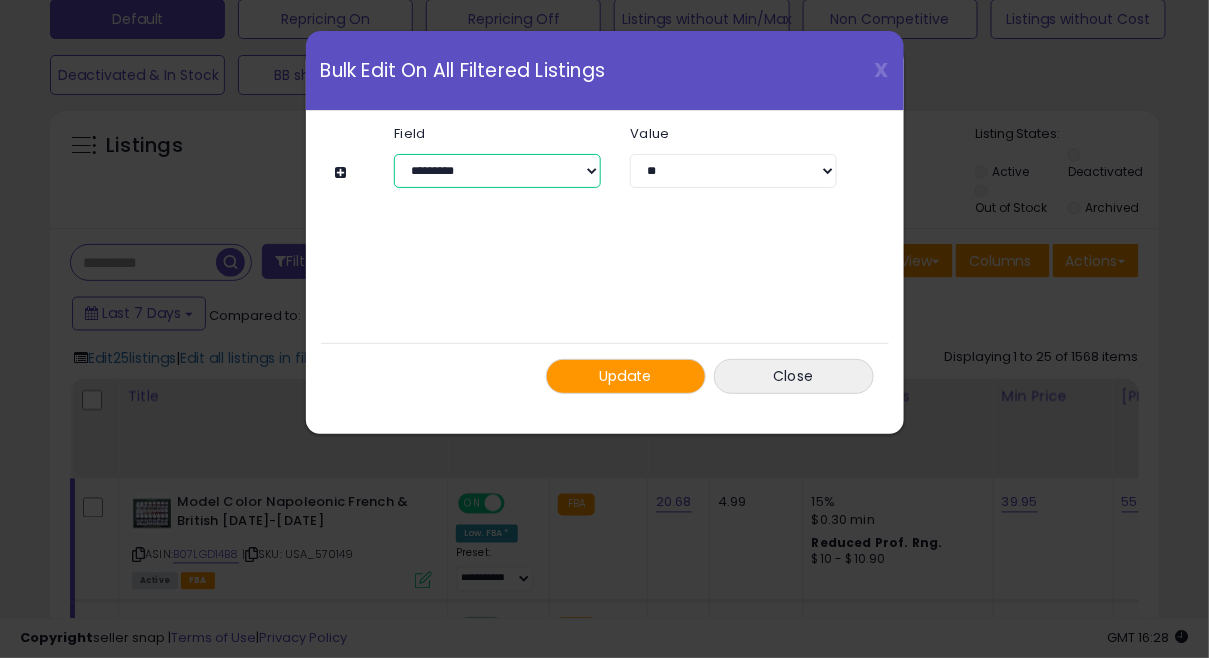 select on "**********" 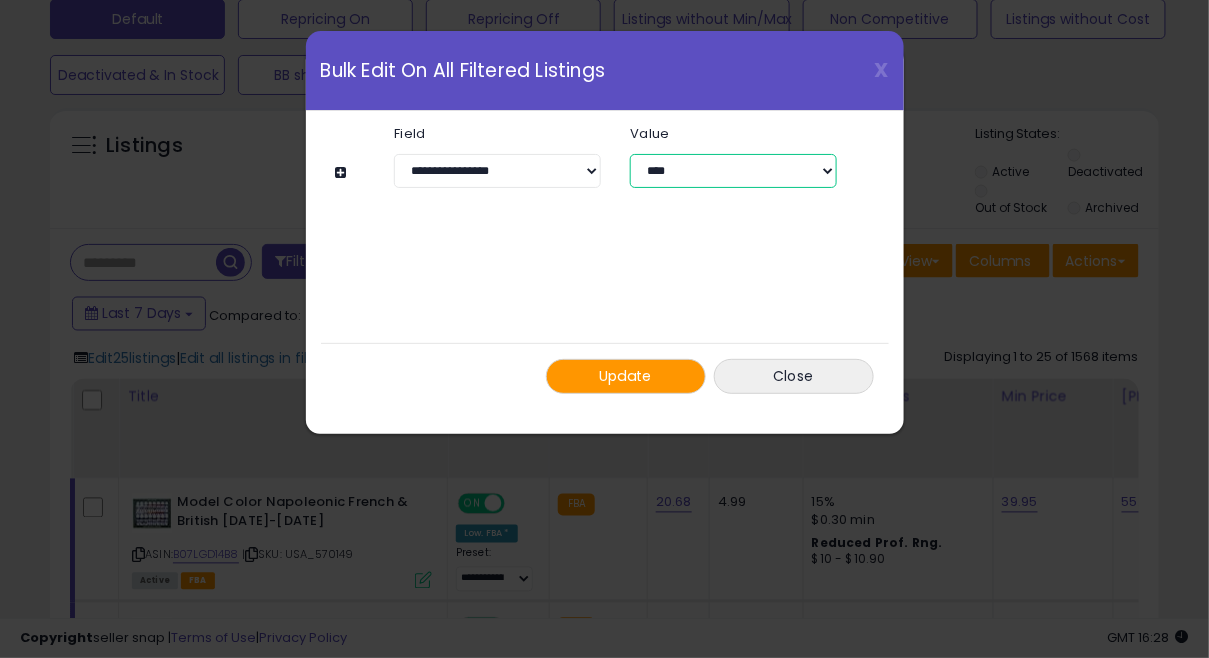 click on "**********" at bounding box center [733, 171] 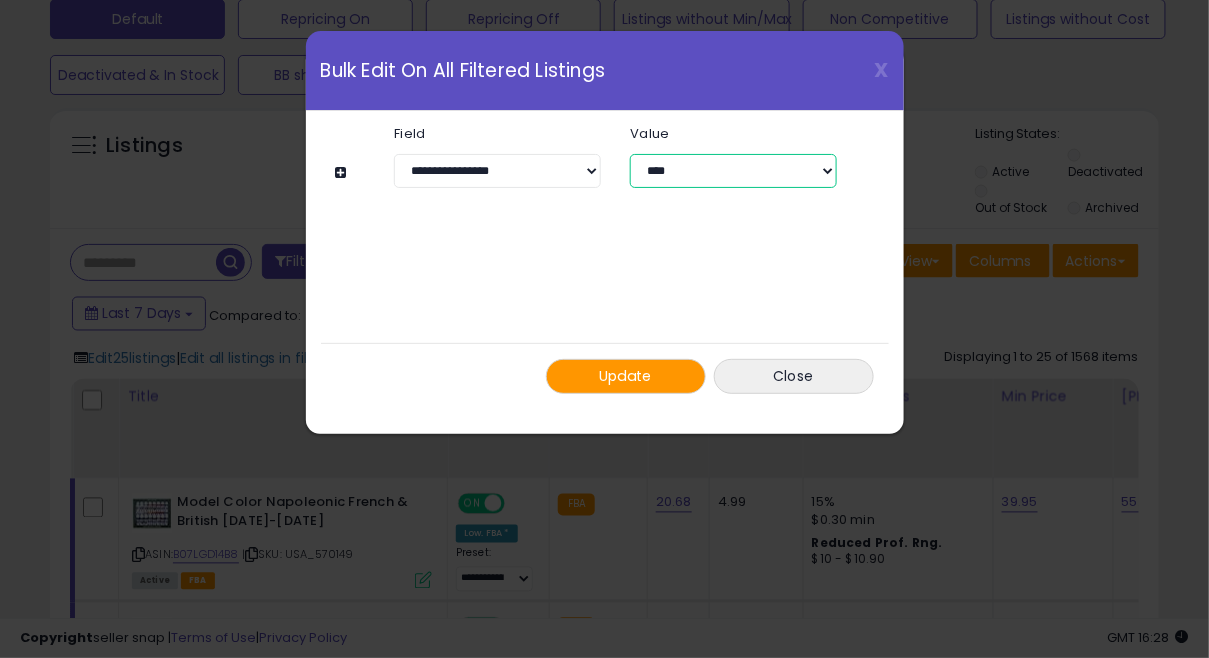 select on "*****" 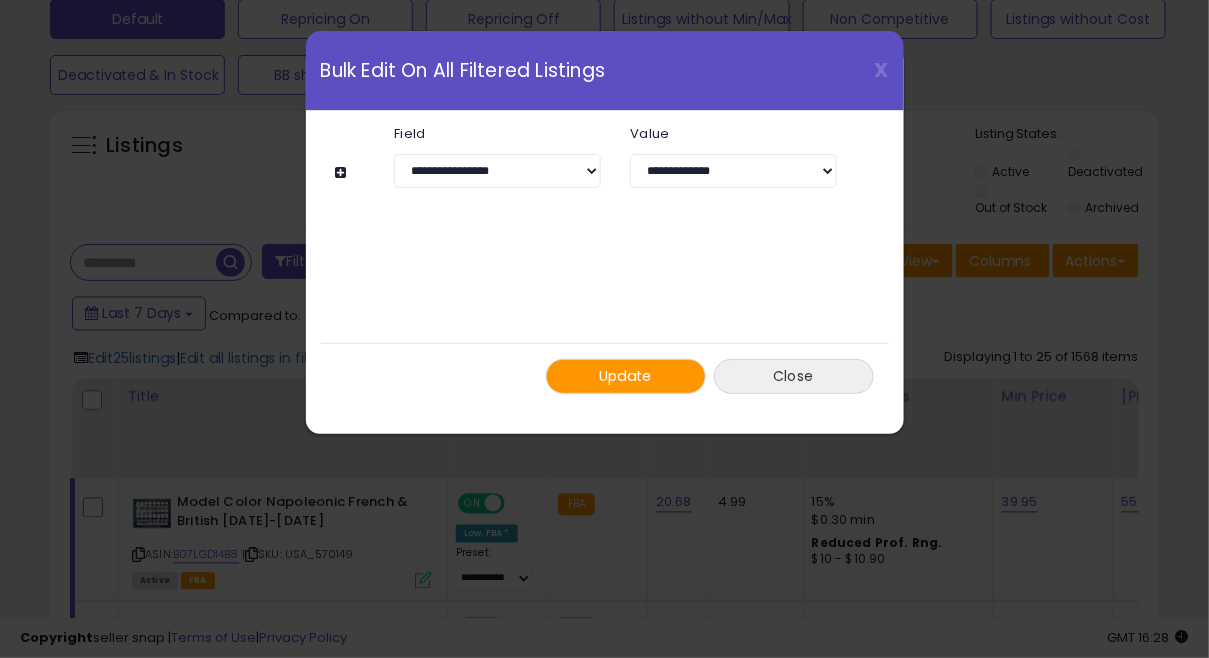 click on "Close" at bounding box center [794, 376] 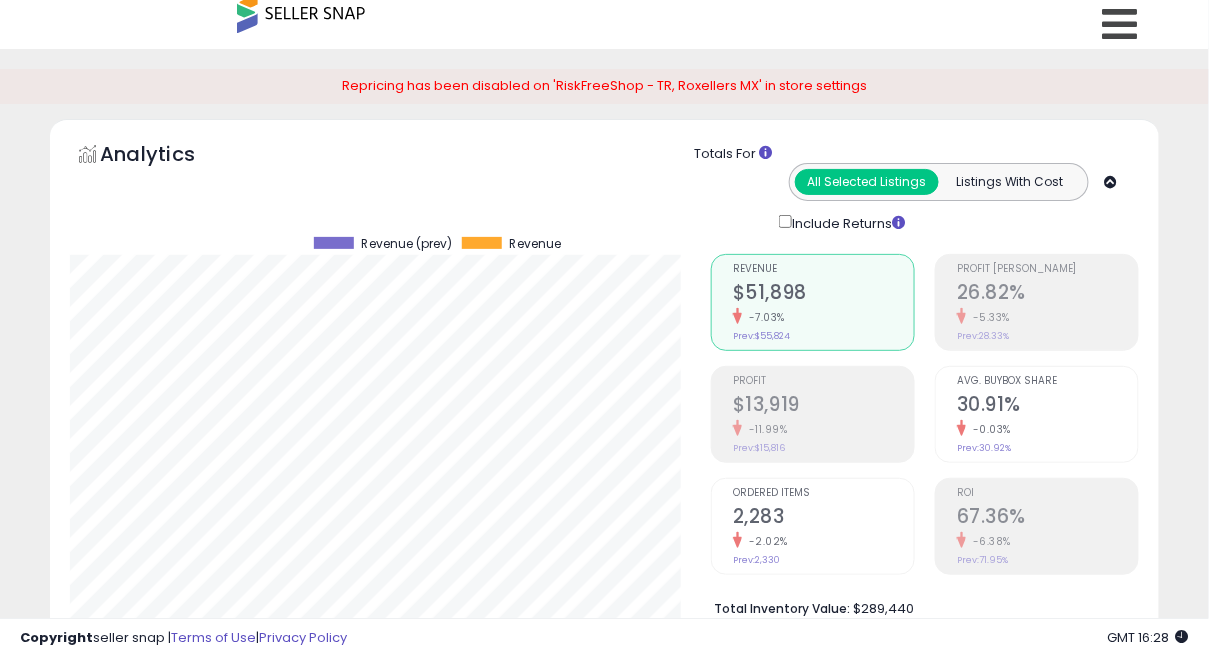 scroll, scrollTop: 0, scrollLeft: 0, axis: both 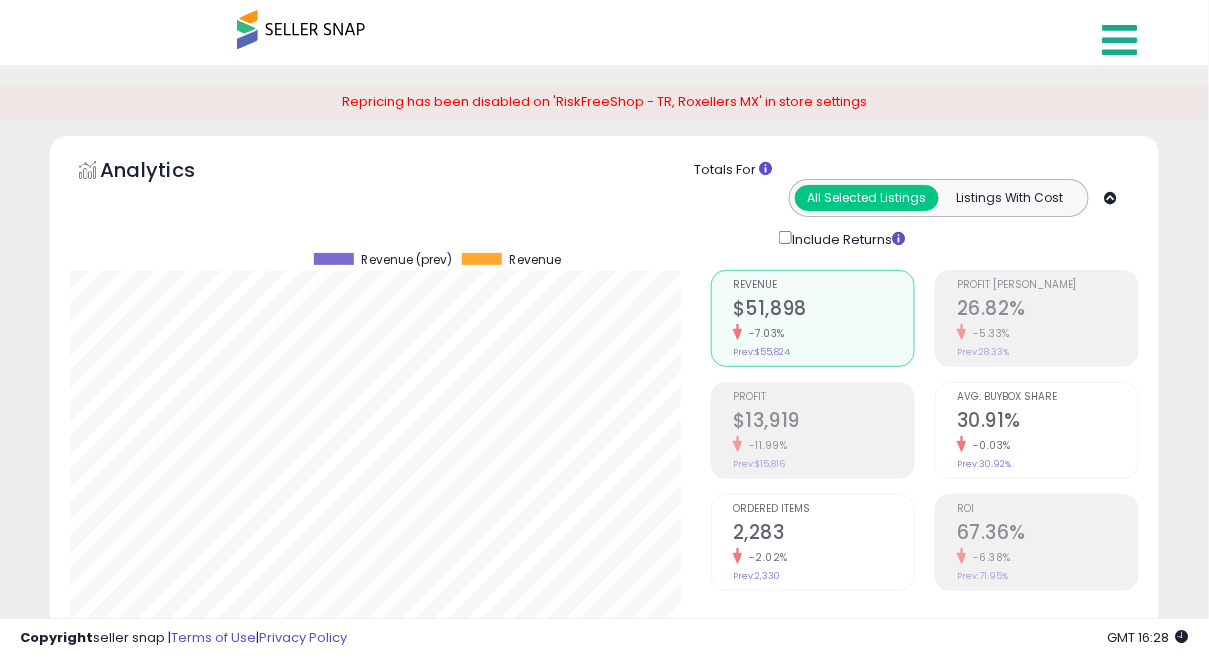 click at bounding box center [1120, 40] 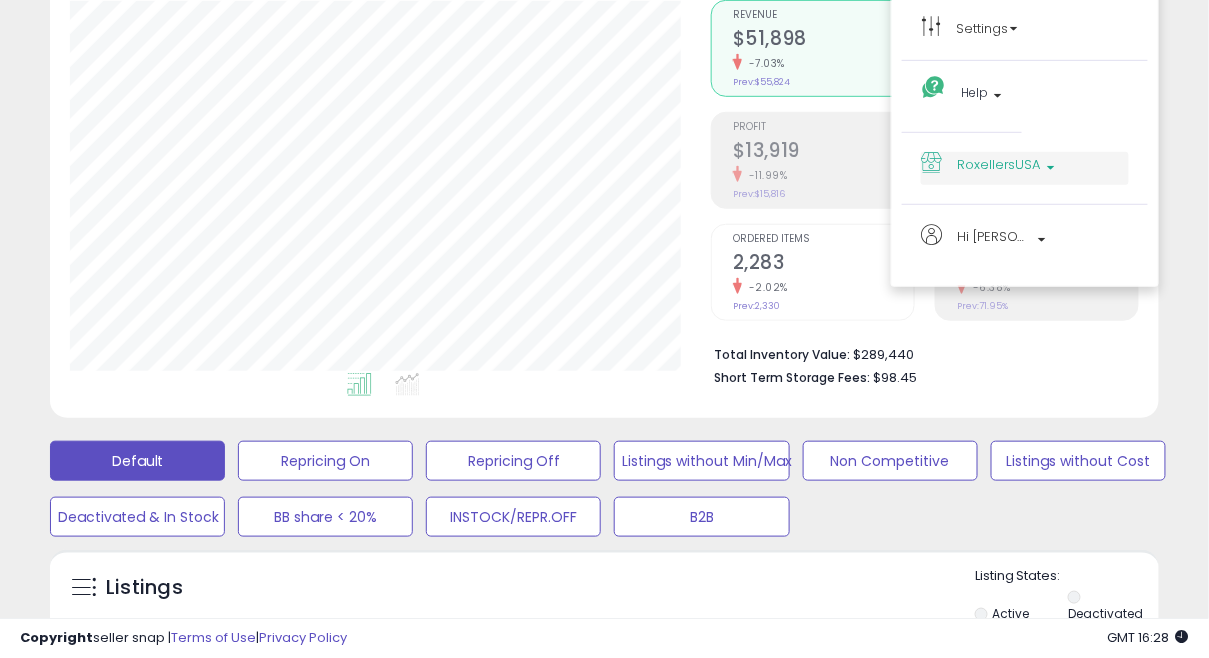 scroll, scrollTop: 221, scrollLeft: 0, axis: vertical 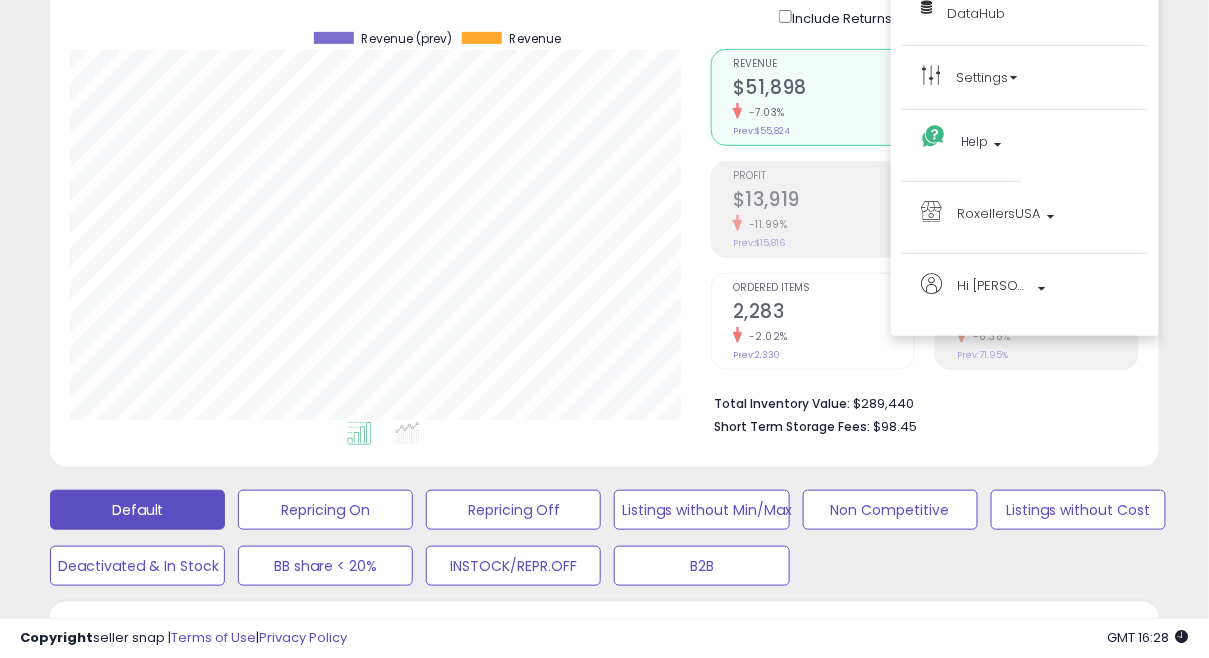 click on "Short Term Storage Fees:   $98.45" at bounding box center [919, 425] 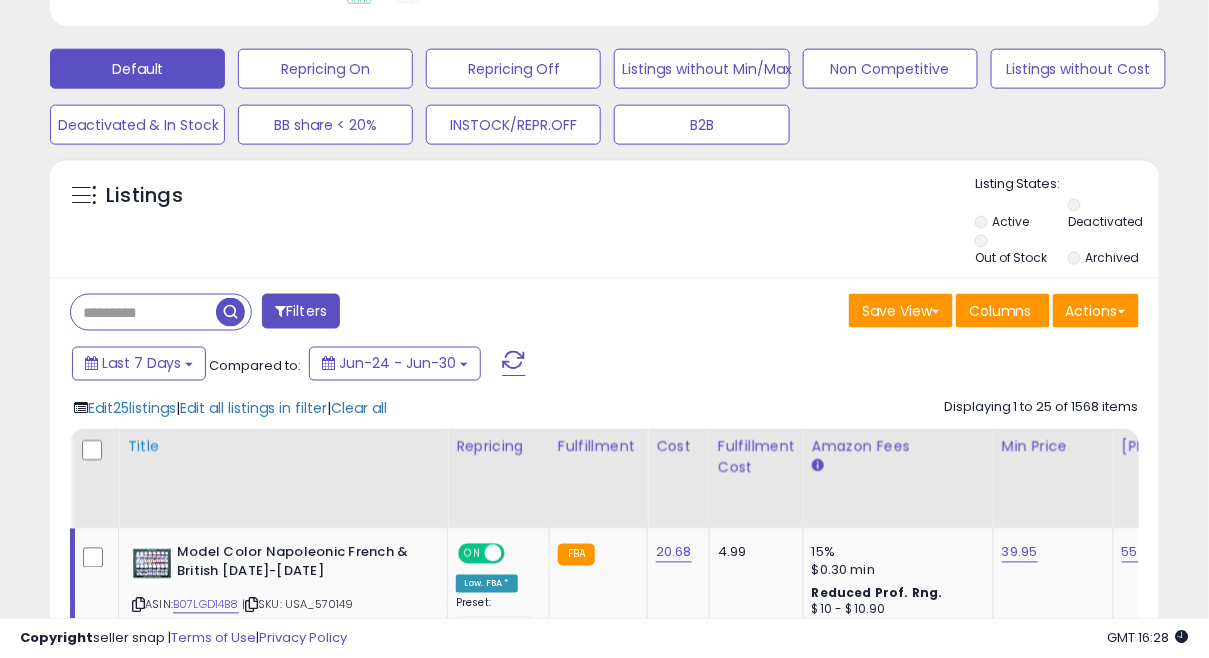 scroll, scrollTop: 669, scrollLeft: 0, axis: vertical 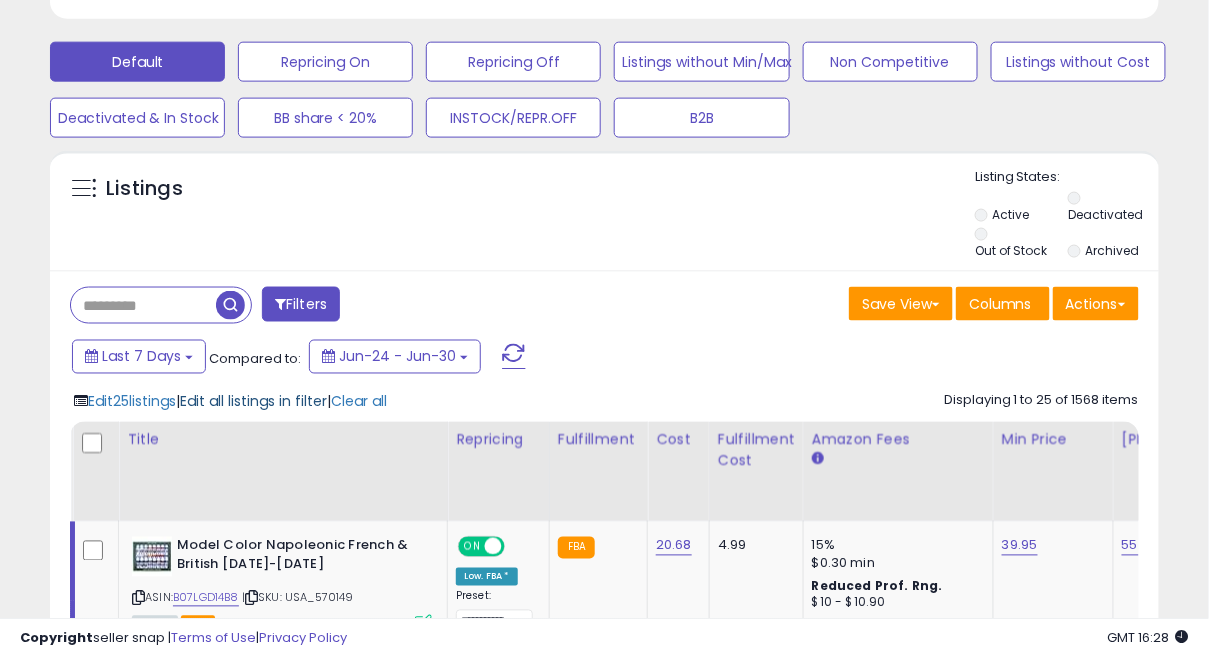 click on "Edit all listings in filter" at bounding box center (253, 402) 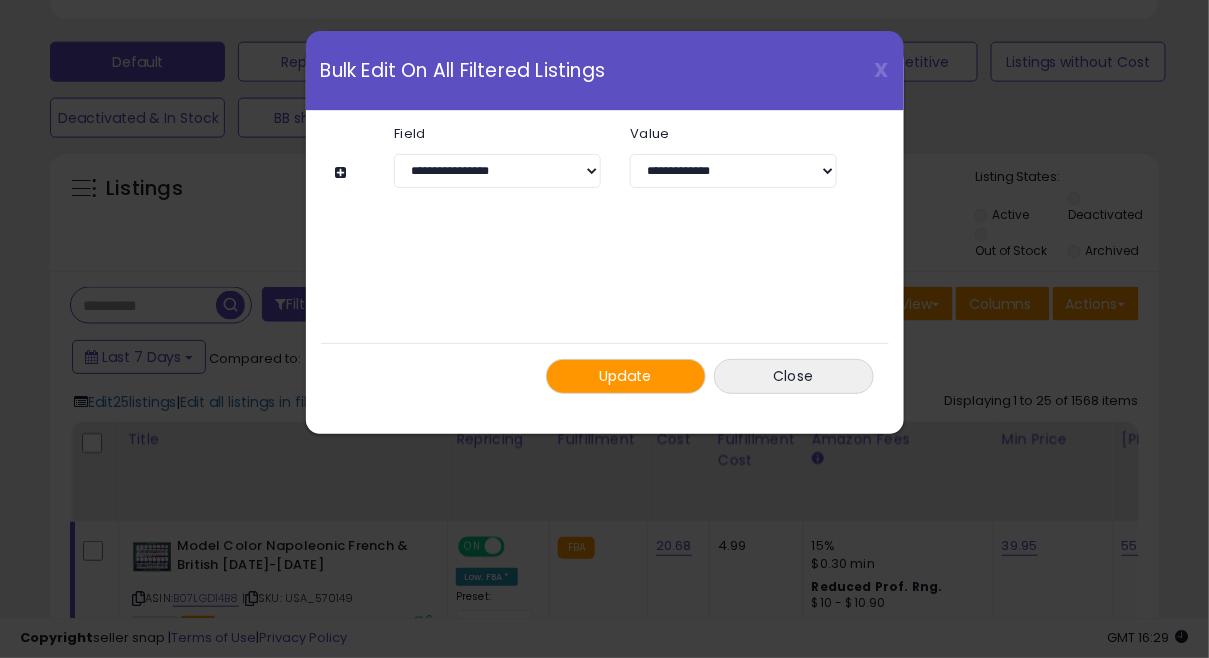 click on "Update" at bounding box center [625, 376] 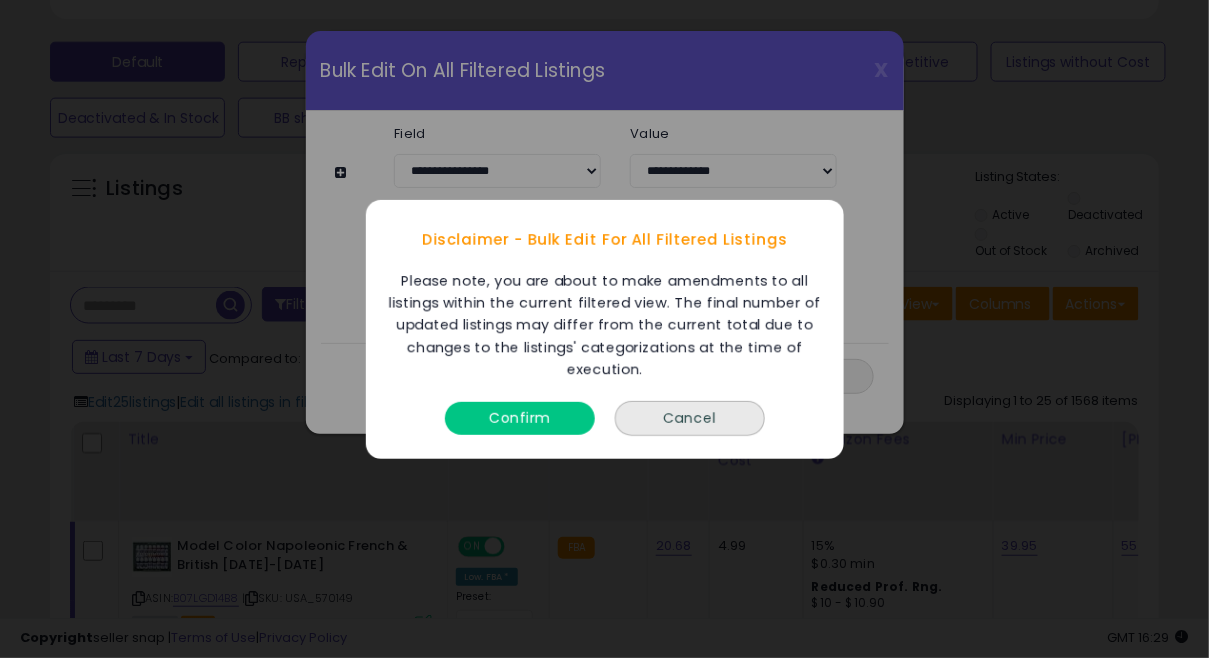 click on "Confirm" at bounding box center [520, 417] 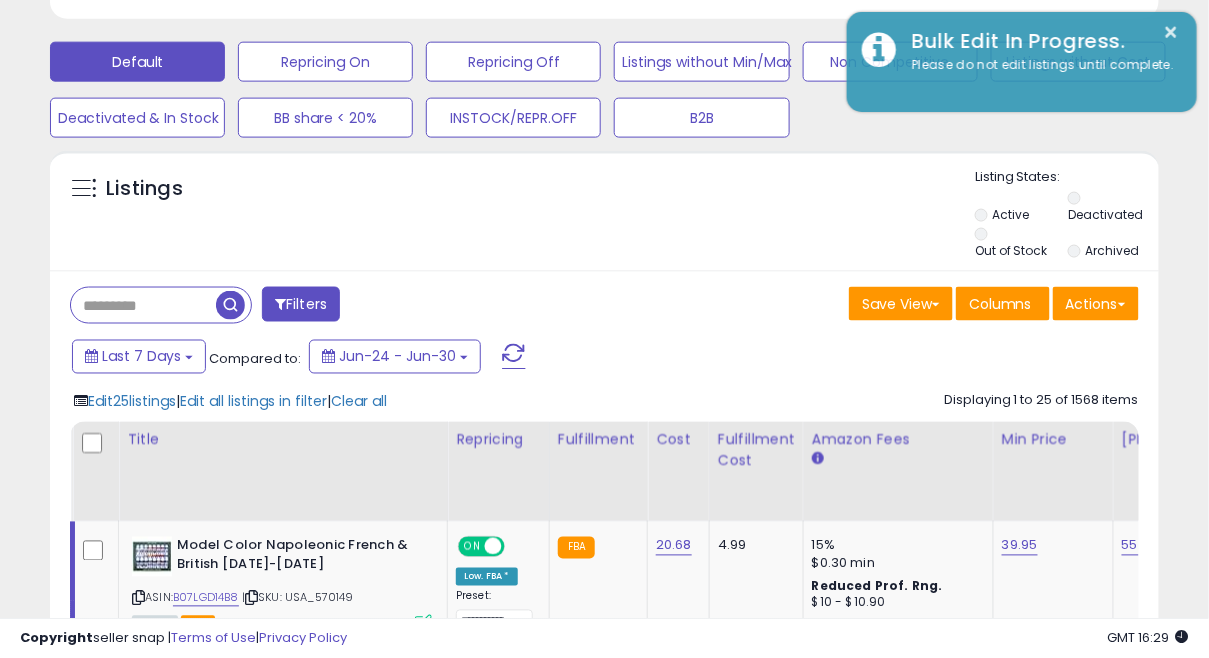 click on "Listings" at bounding box center (604, 216) 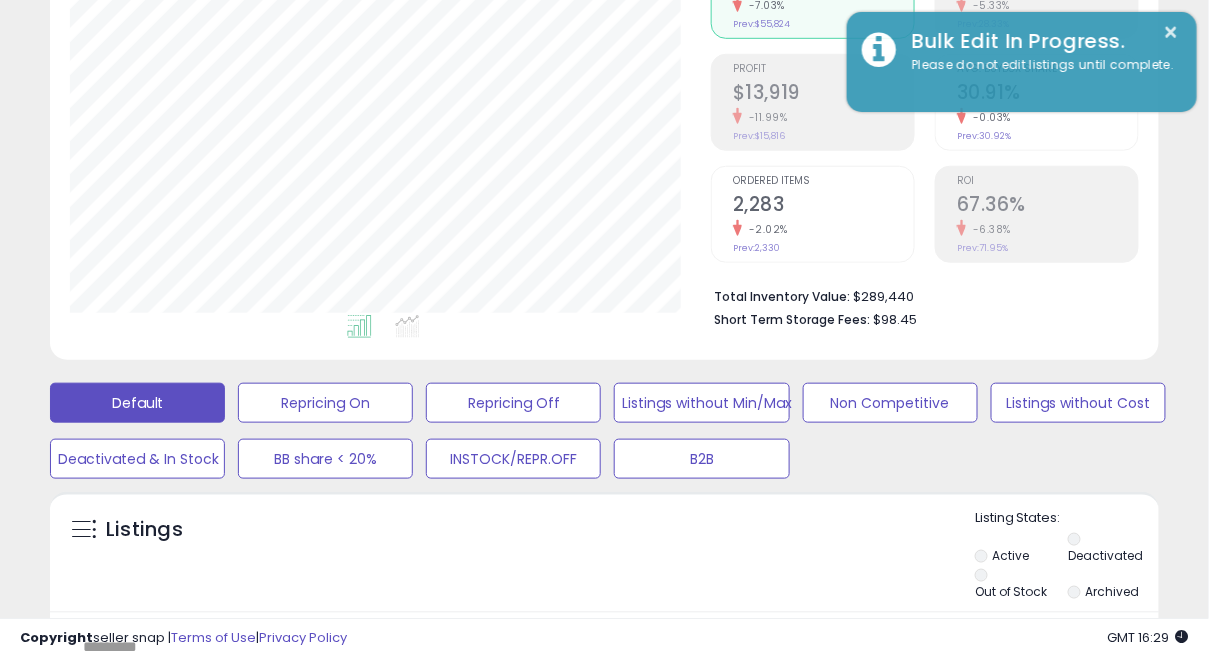 scroll, scrollTop: 0, scrollLeft: 0, axis: both 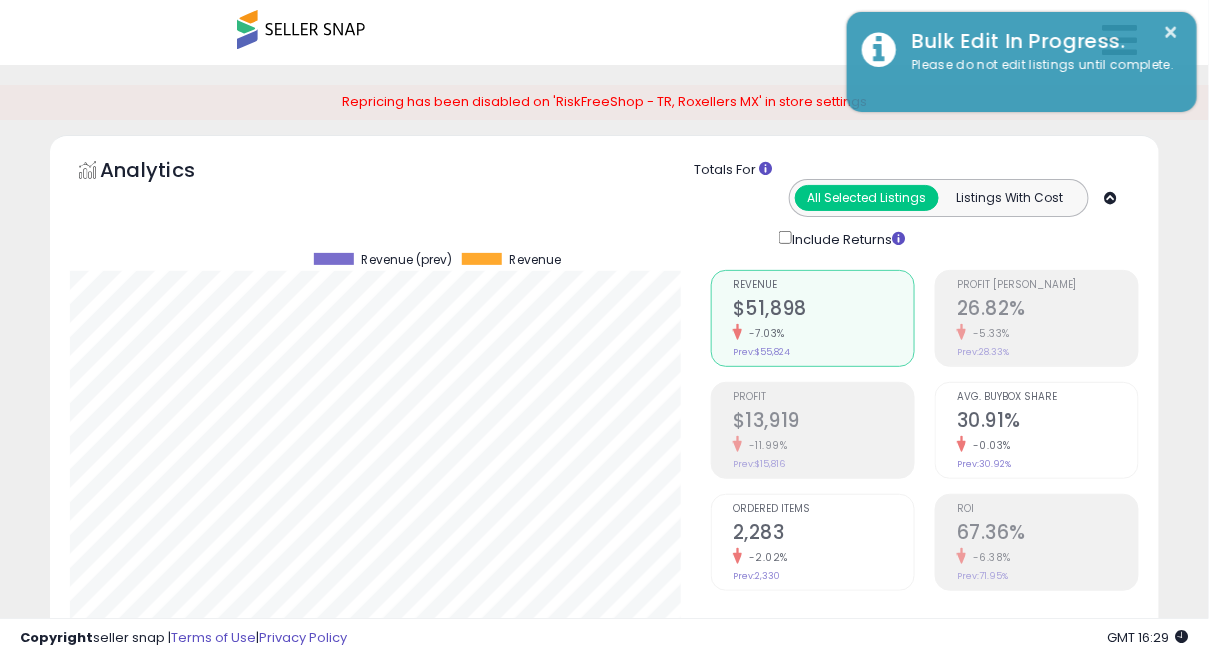 click on "Analytics
Totals For
All Selected Listings
Listings With Cost
Include Returns" at bounding box center [604, 200] 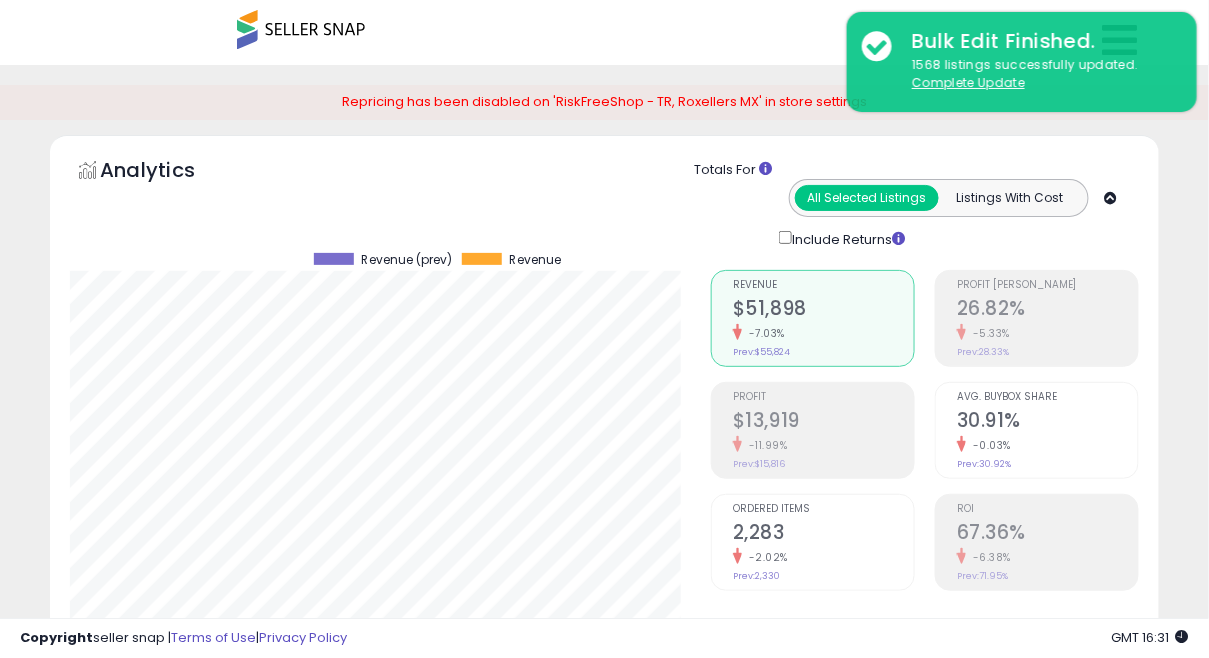 click on "Repricing has been disabled on 'RiskFreeShop - TR, Roxellers MX'  in store settings" at bounding box center [604, 102] 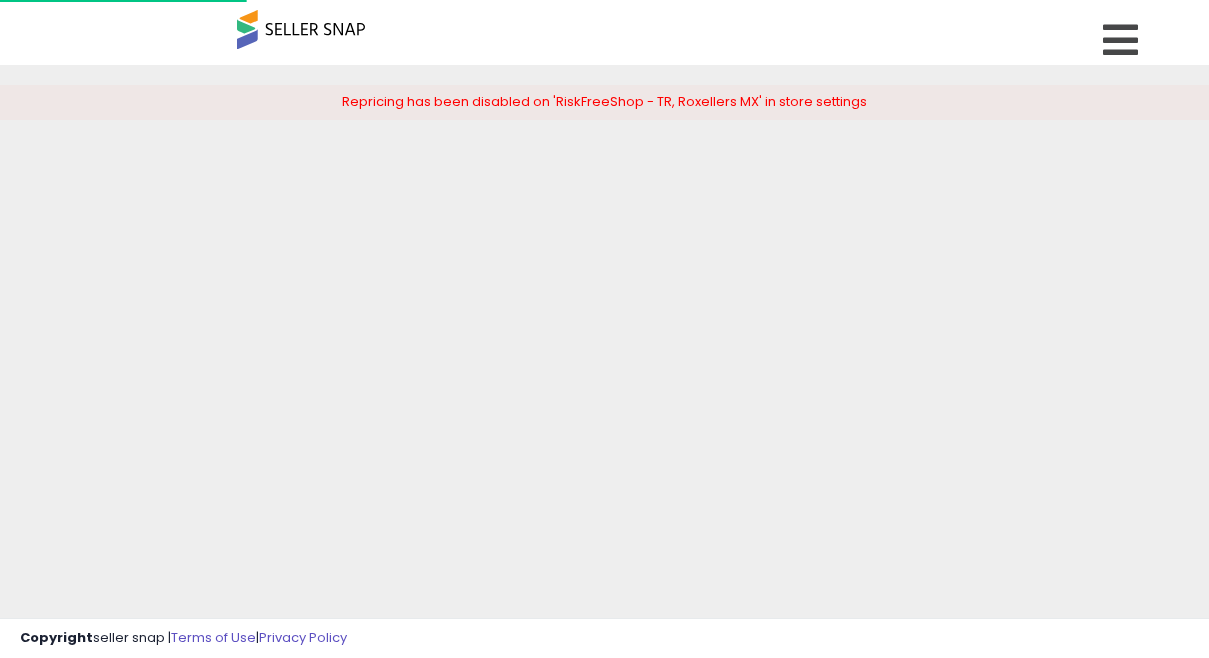 scroll, scrollTop: 0, scrollLeft: 0, axis: both 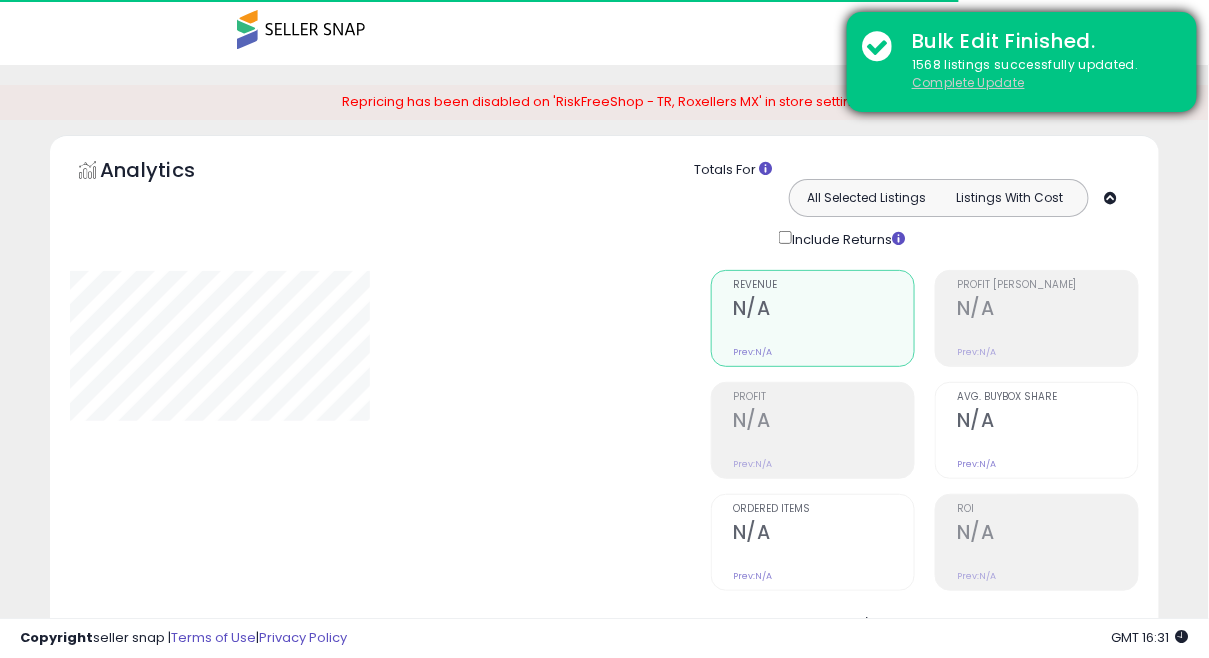 click on "Complete Update" at bounding box center [968, 82] 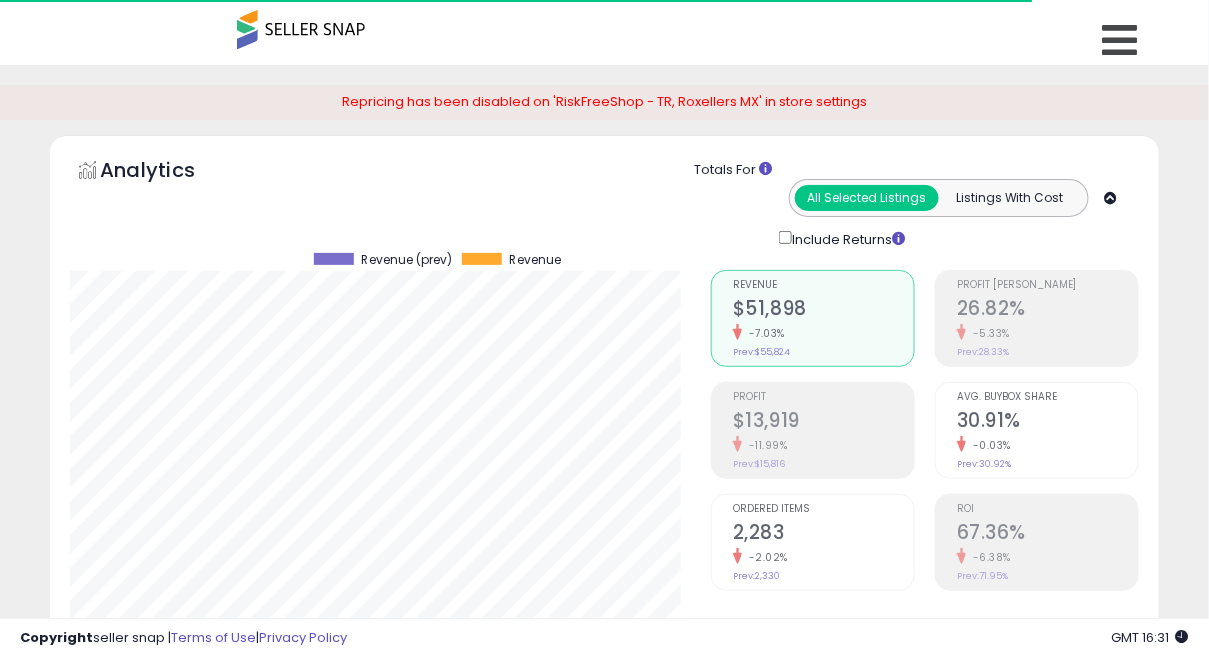 scroll, scrollTop: 999590, scrollLeft: 999358, axis: both 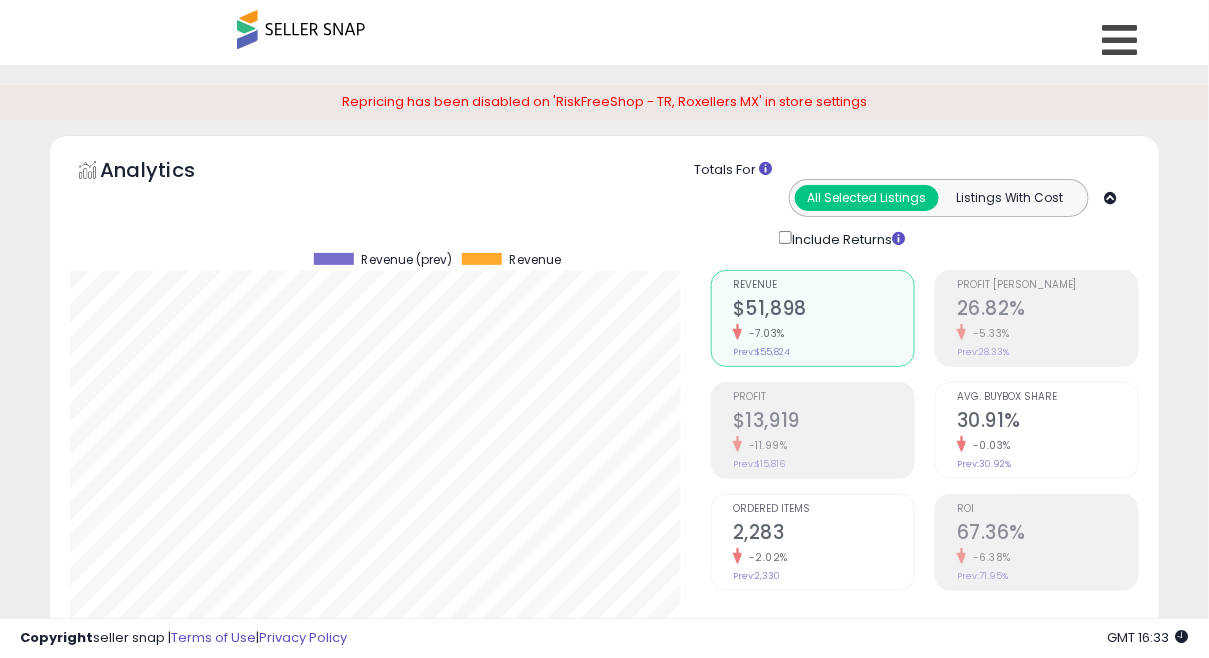 click on "Analytics
Totals For
All Selected Listings
Listings With Cost
Include Returns" 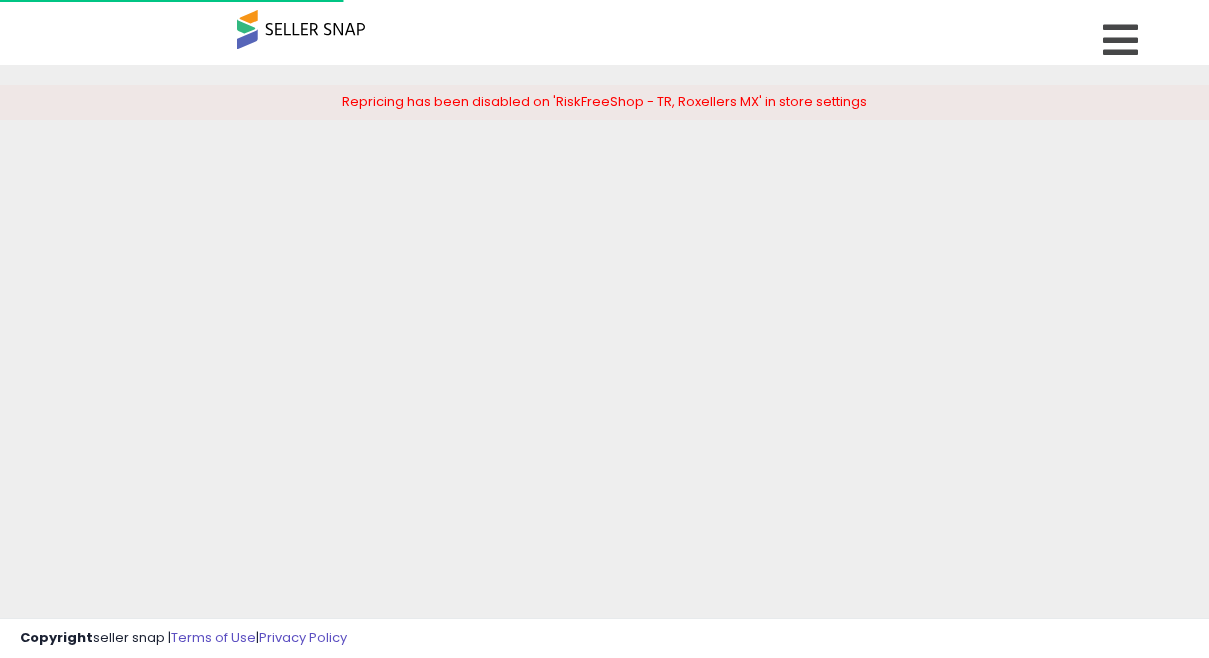 scroll, scrollTop: 0, scrollLeft: 0, axis: both 